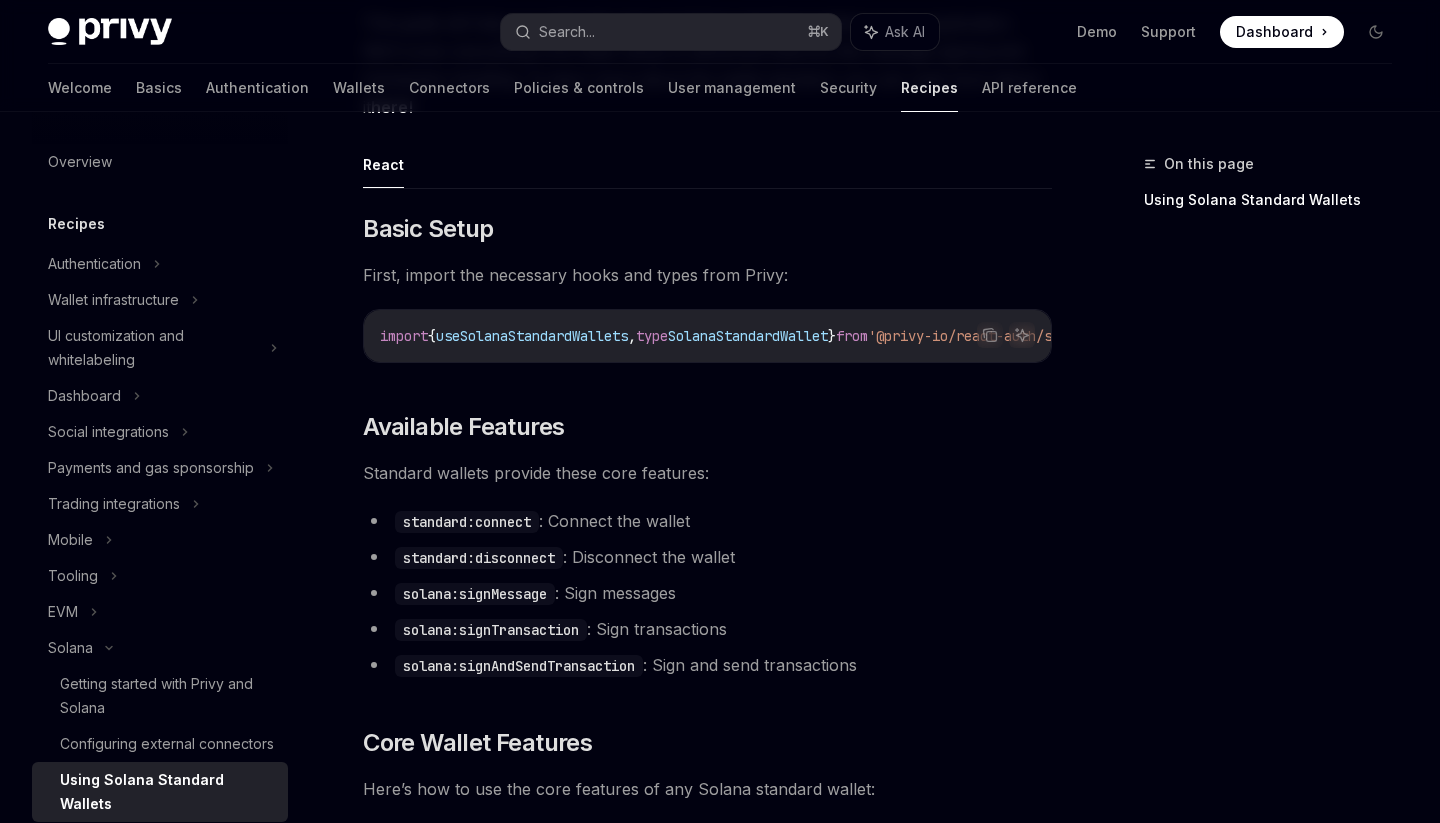 scroll, scrollTop: 371, scrollLeft: 0, axis: vertical 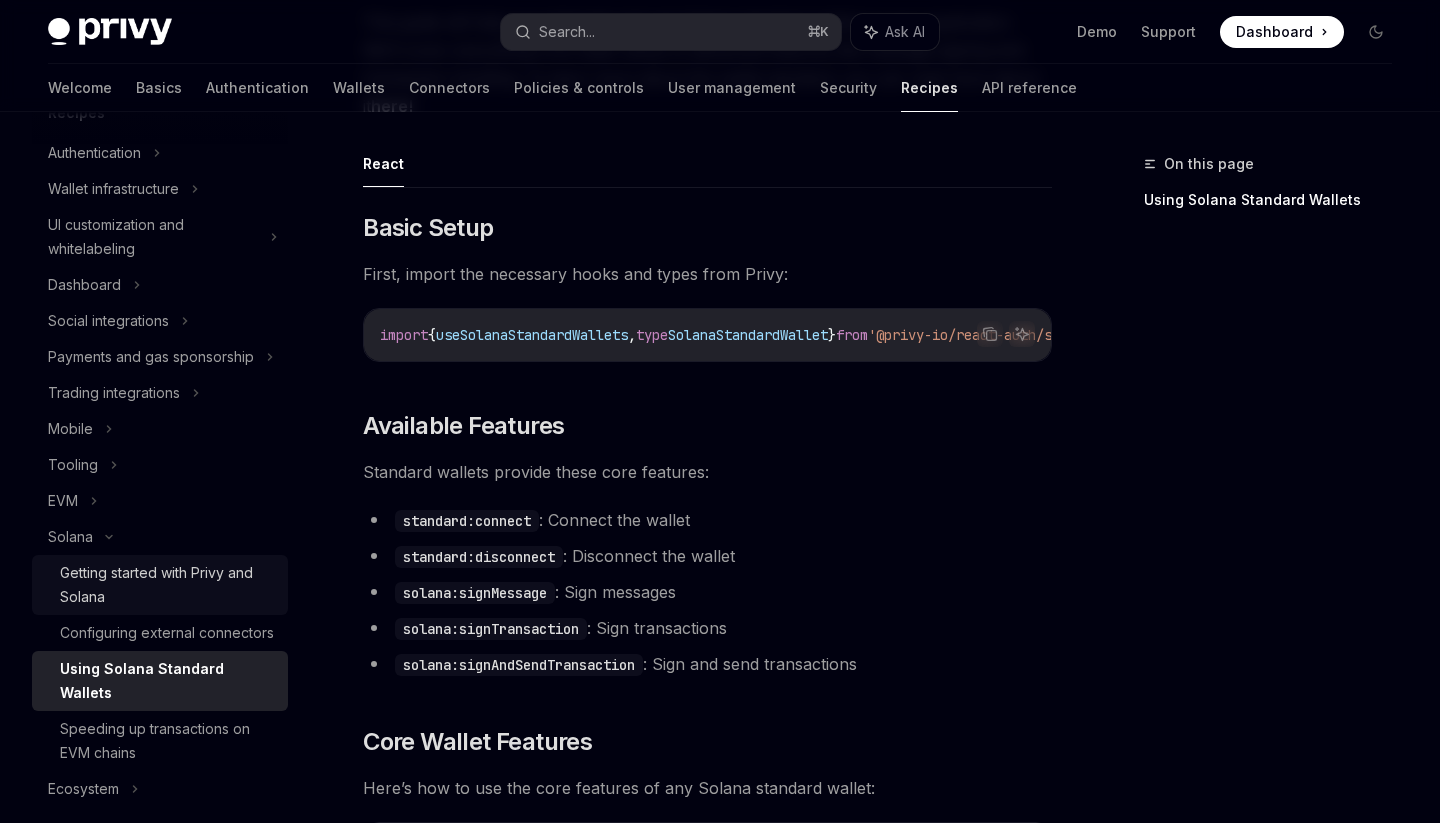 click on "Getting started with Privy and Solana" at bounding box center (160, 585) 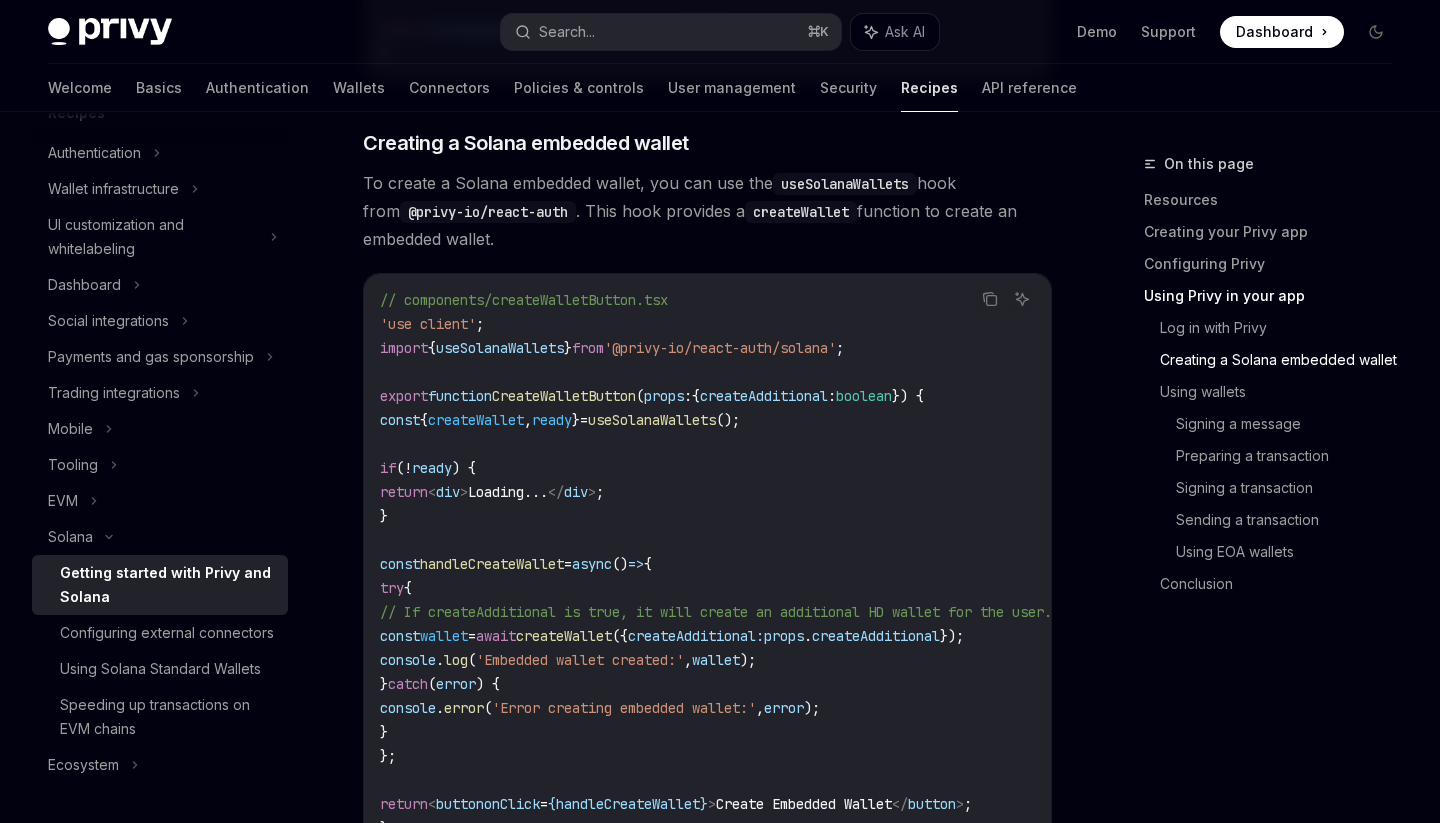 scroll, scrollTop: 2669, scrollLeft: 0, axis: vertical 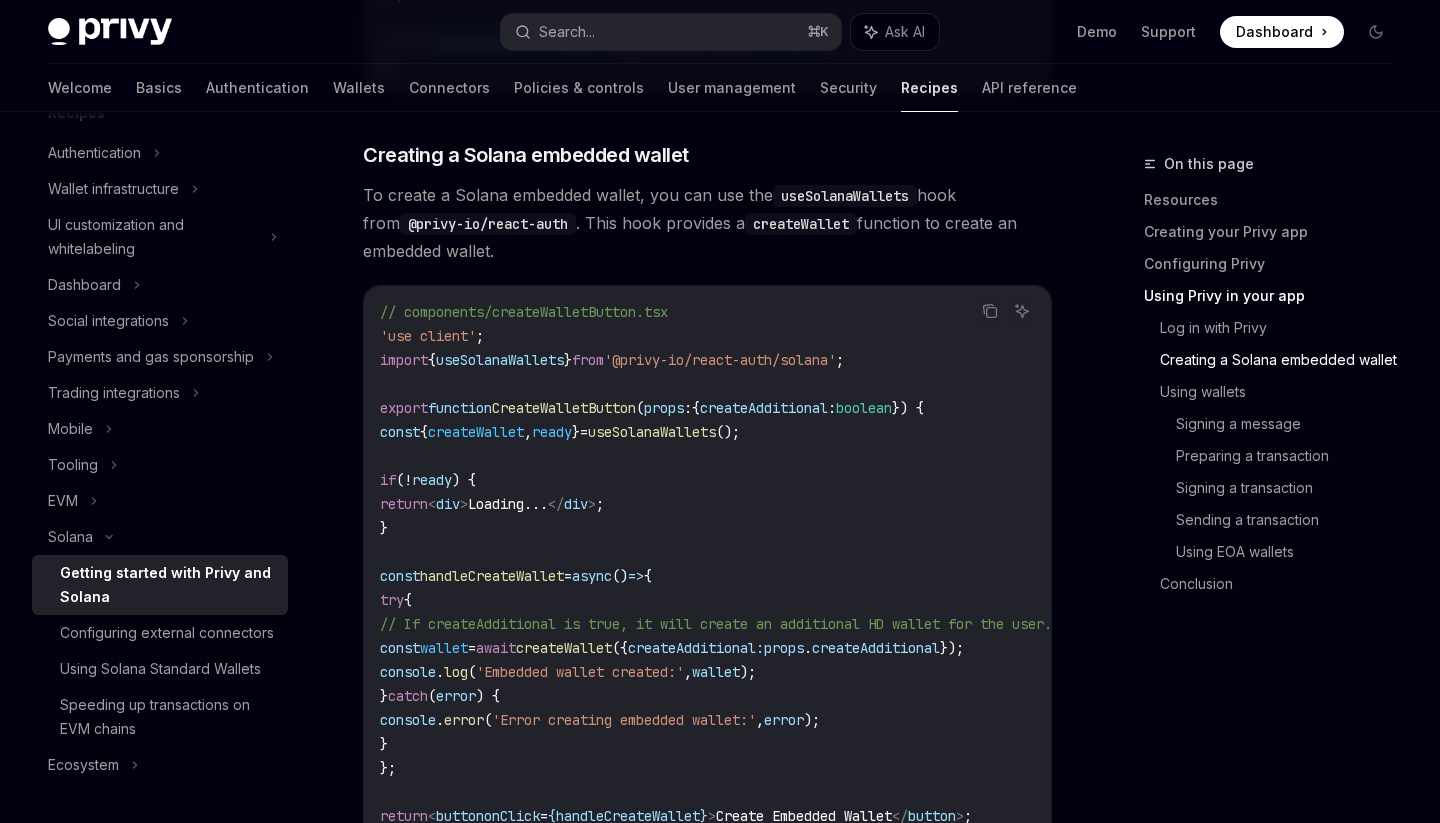 click on "useSolanaWallets" at bounding box center (845, 196) 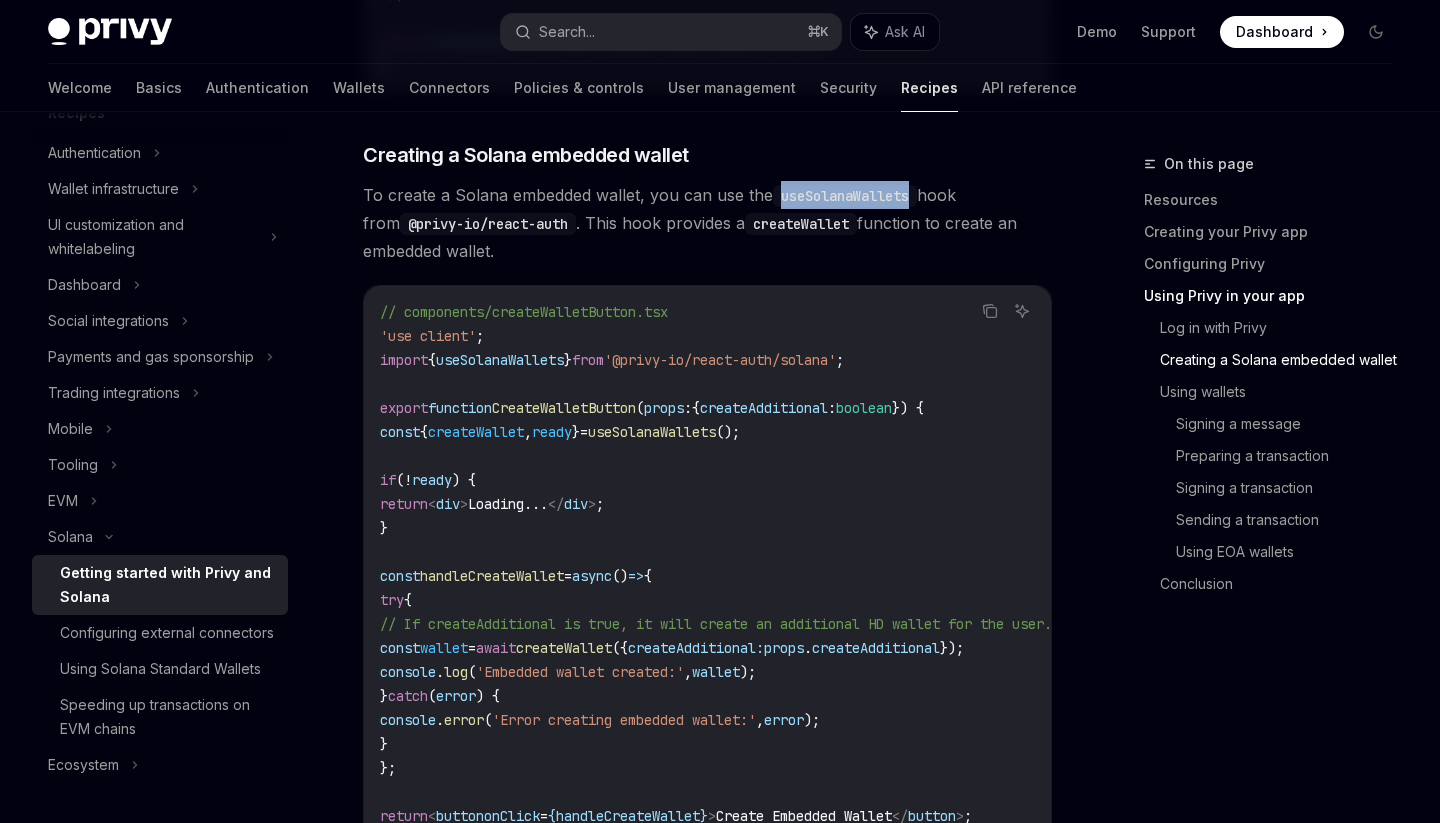 click on "useSolanaWallets" at bounding box center [845, 196] 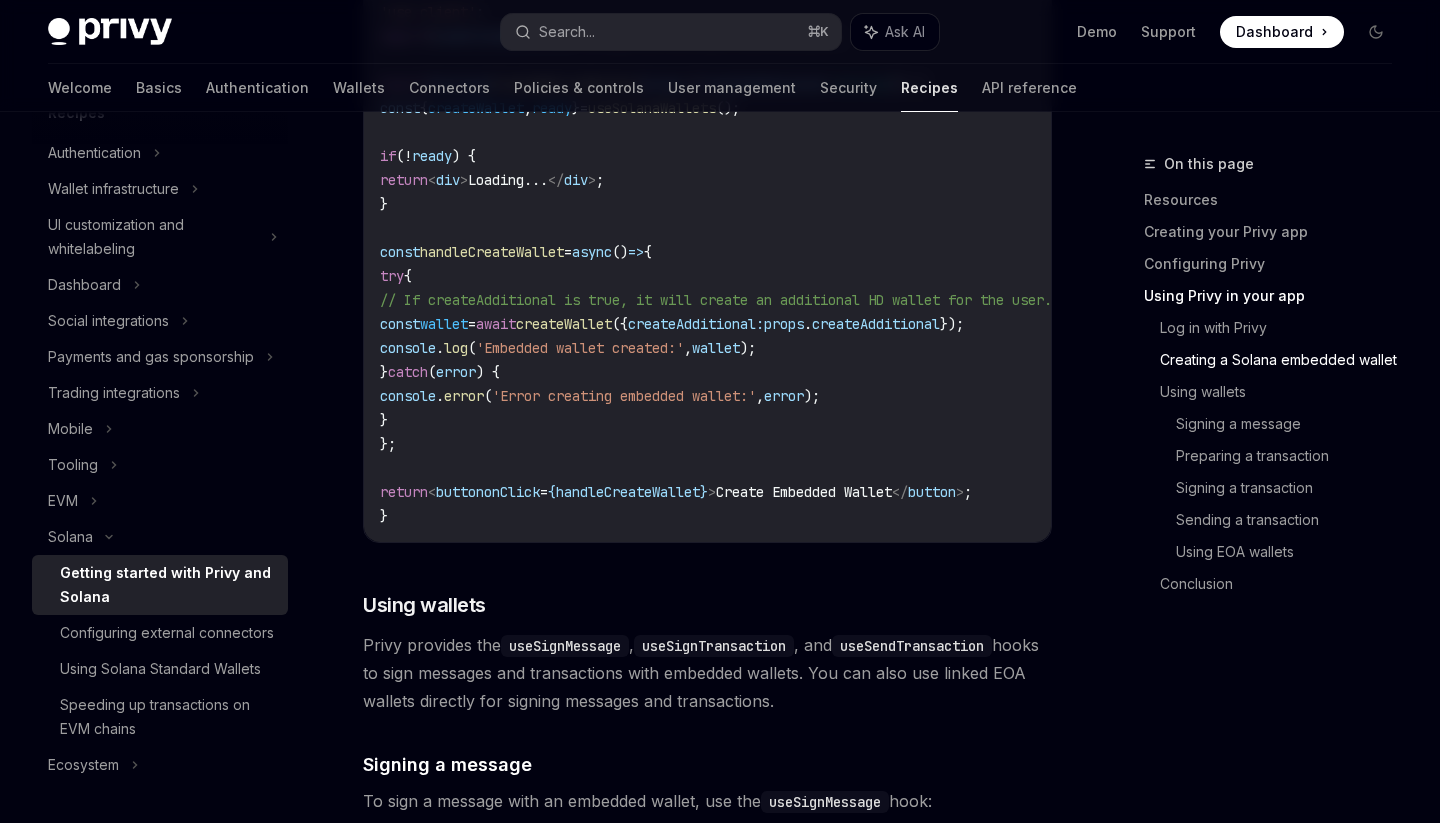 scroll, scrollTop: 2993, scrollLeft: 1, axis: both 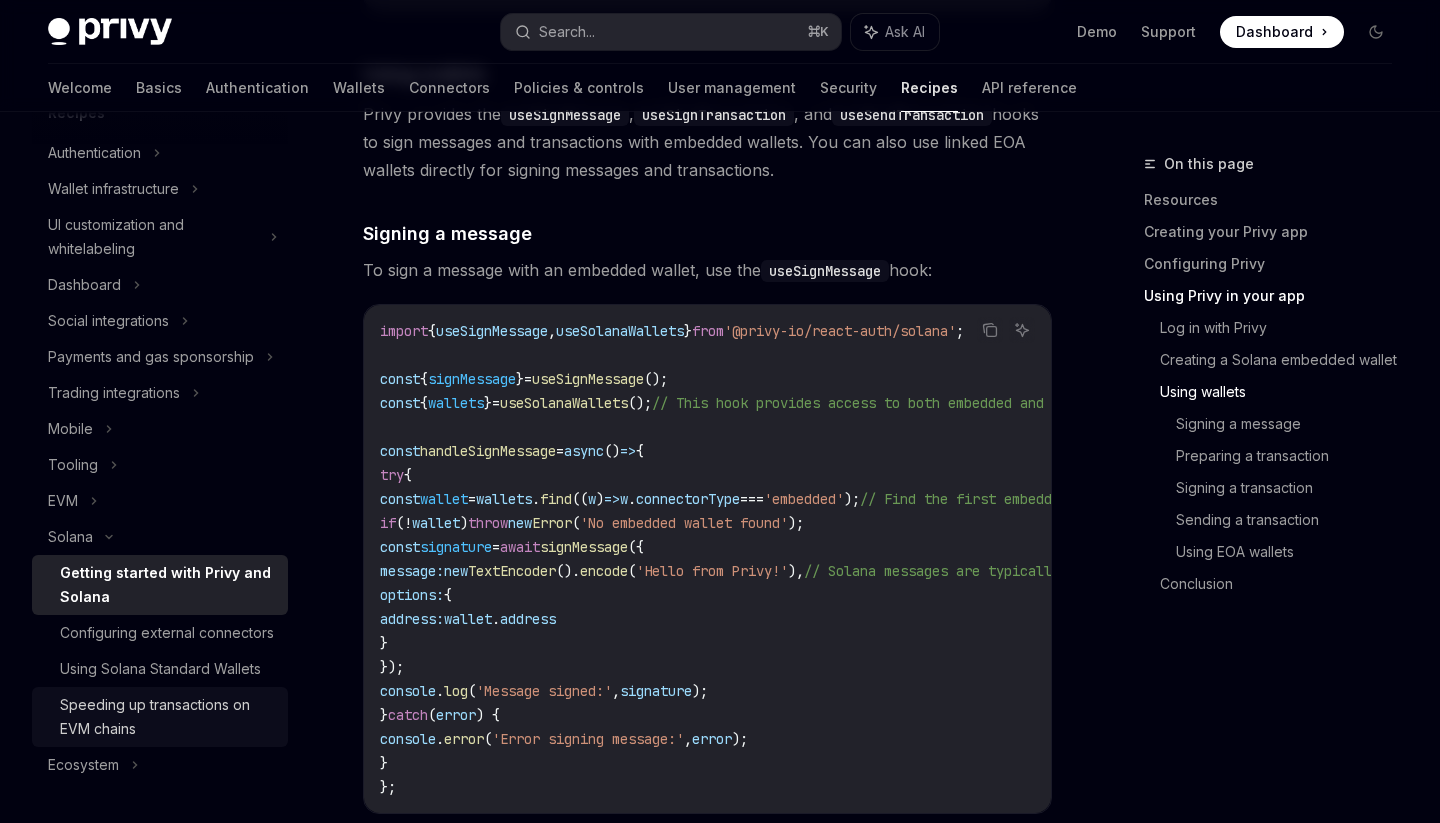 click on "Speeding up transactions on EVM chains" at bounding box center (168, 717) 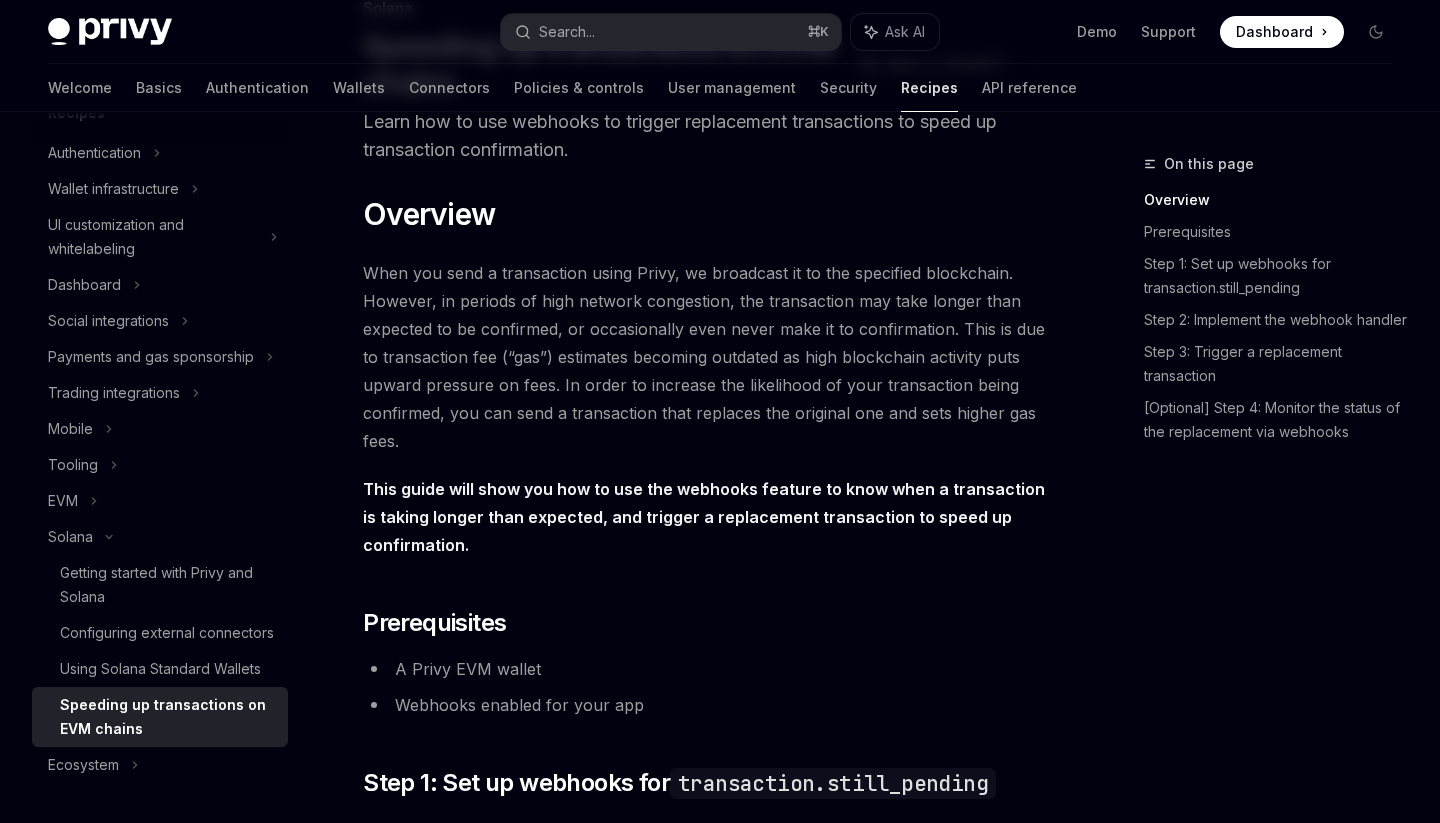 scroll, scrollTop: 182, scrollLeft: 0, axis: vertical 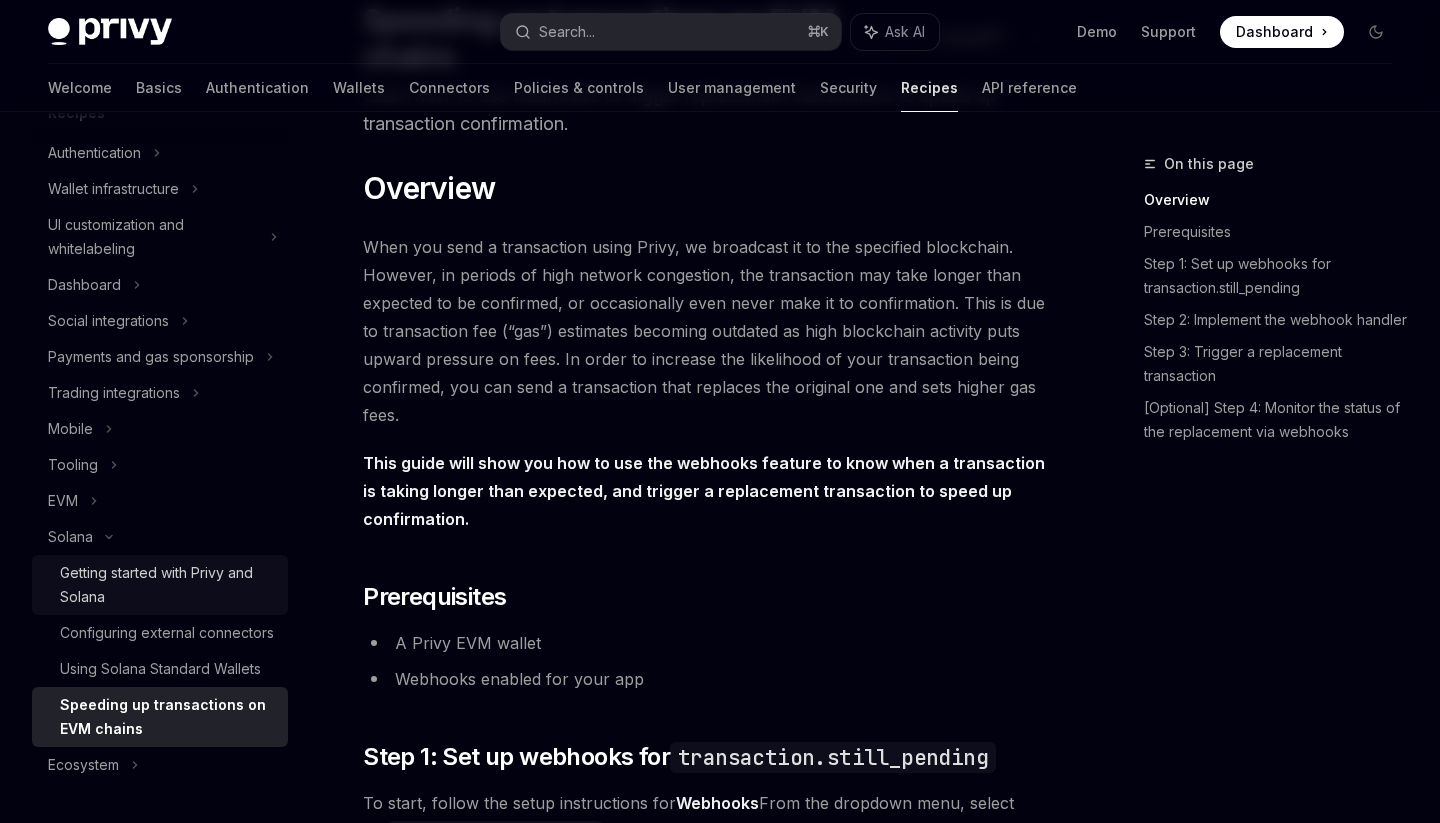 click on "Getting started with Privy and Solana" at bounding box center [168, 585] 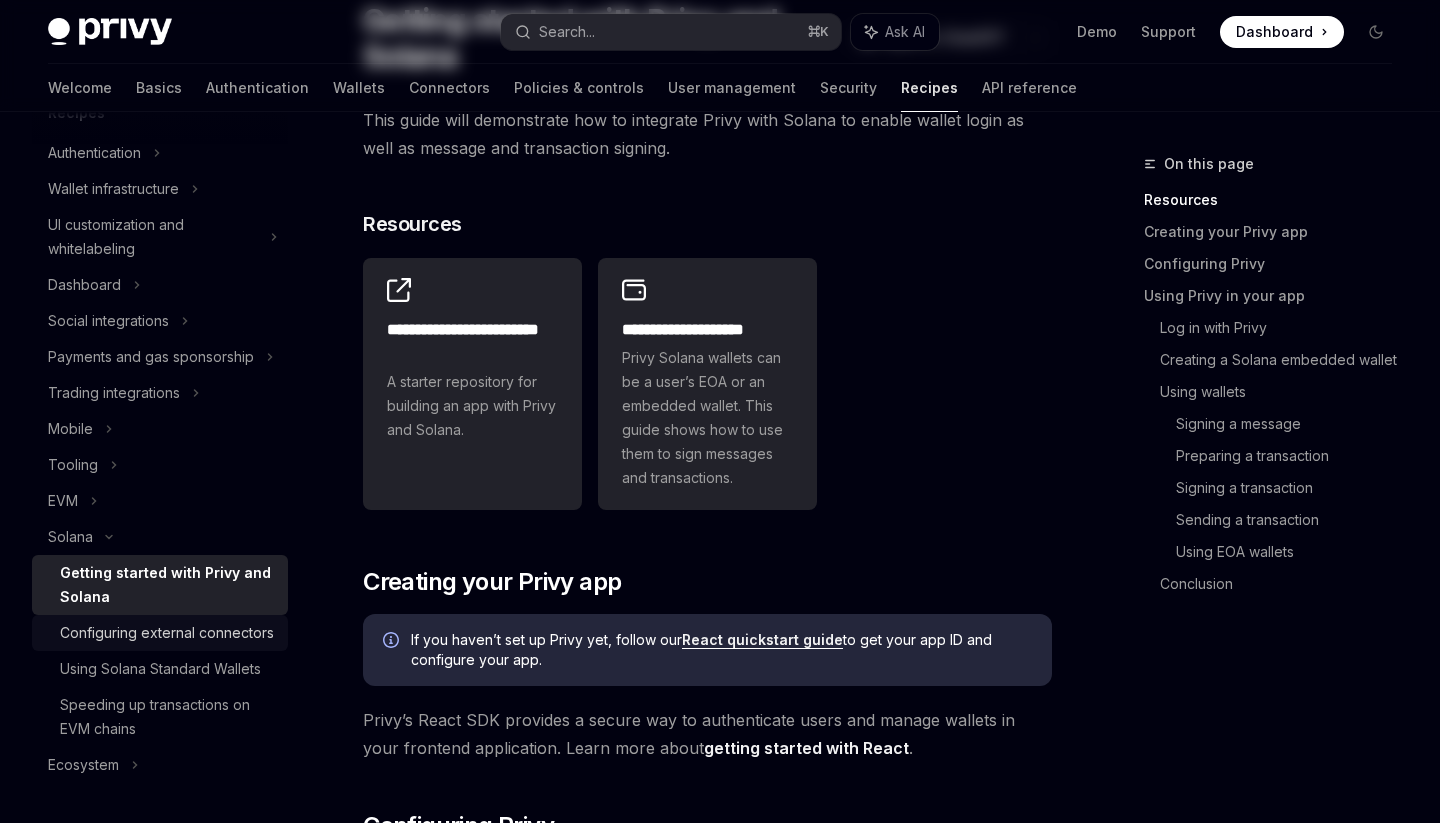 scroll, scrollTop: 0, scrollLeft: 0, axis: both 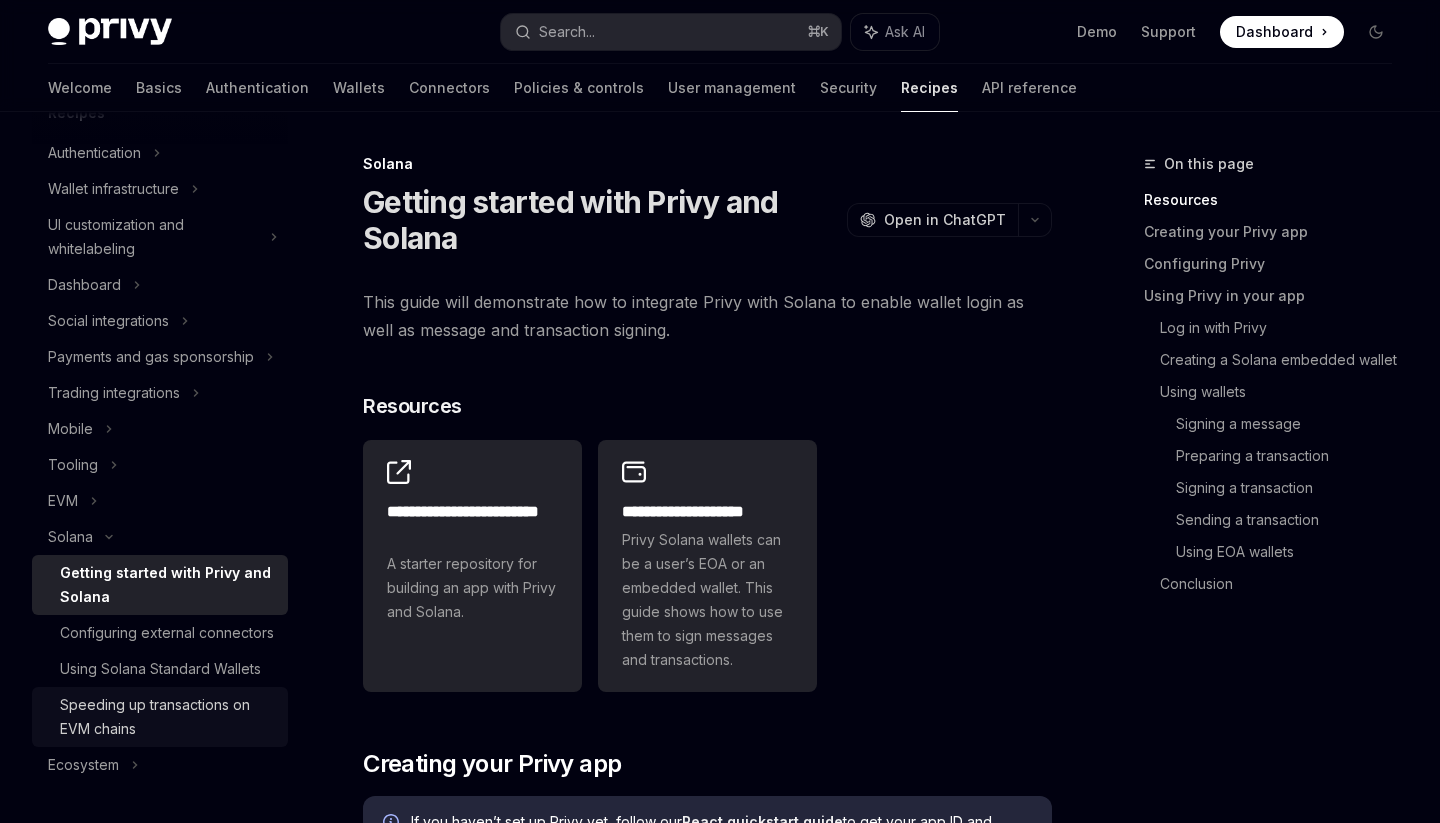click on "Speeding up transactions on EVM chains" at bounding box center (168, 717) 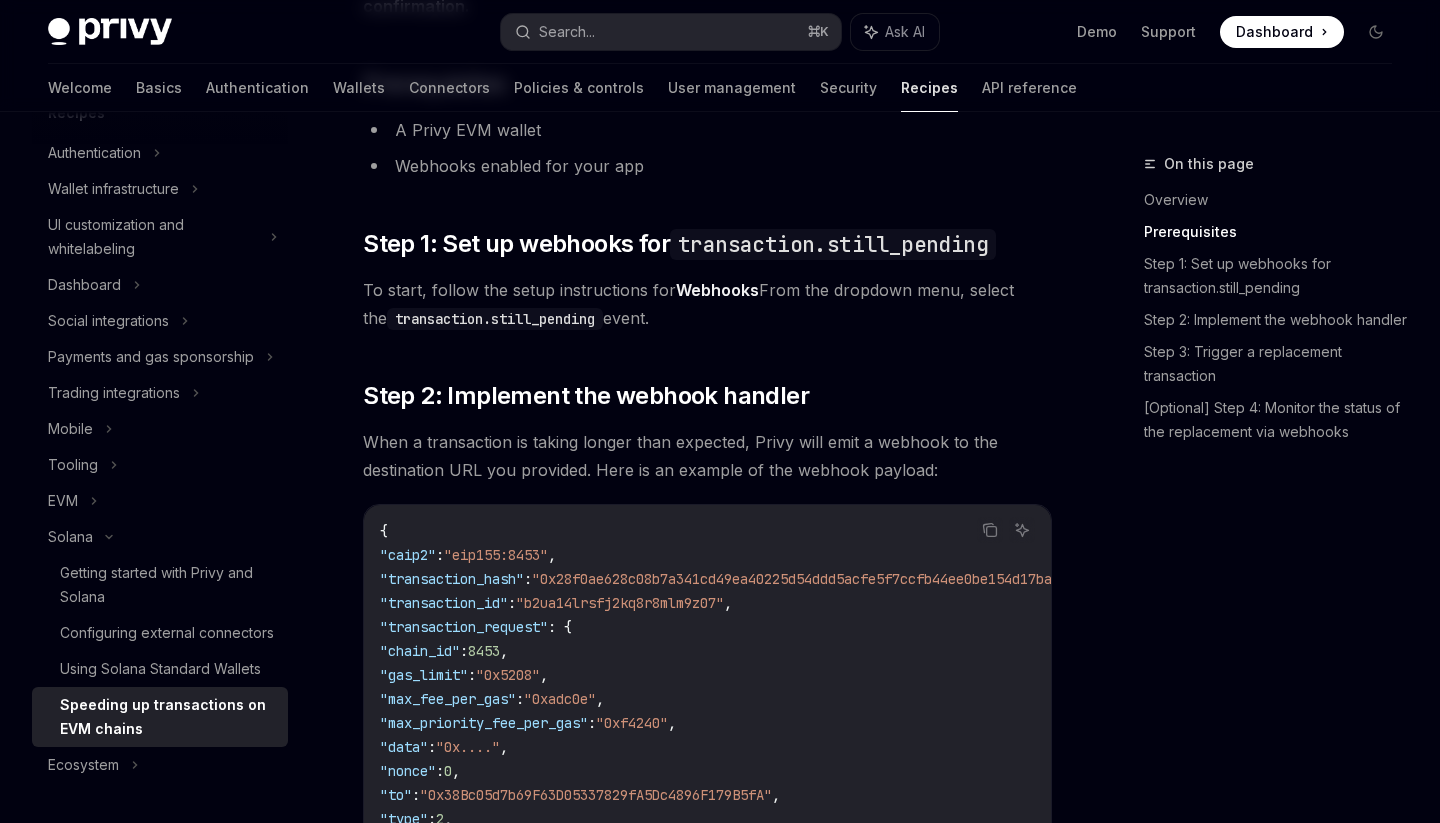 scroll, scrollTop: 696, scrollLeft: 0, axis: vertical 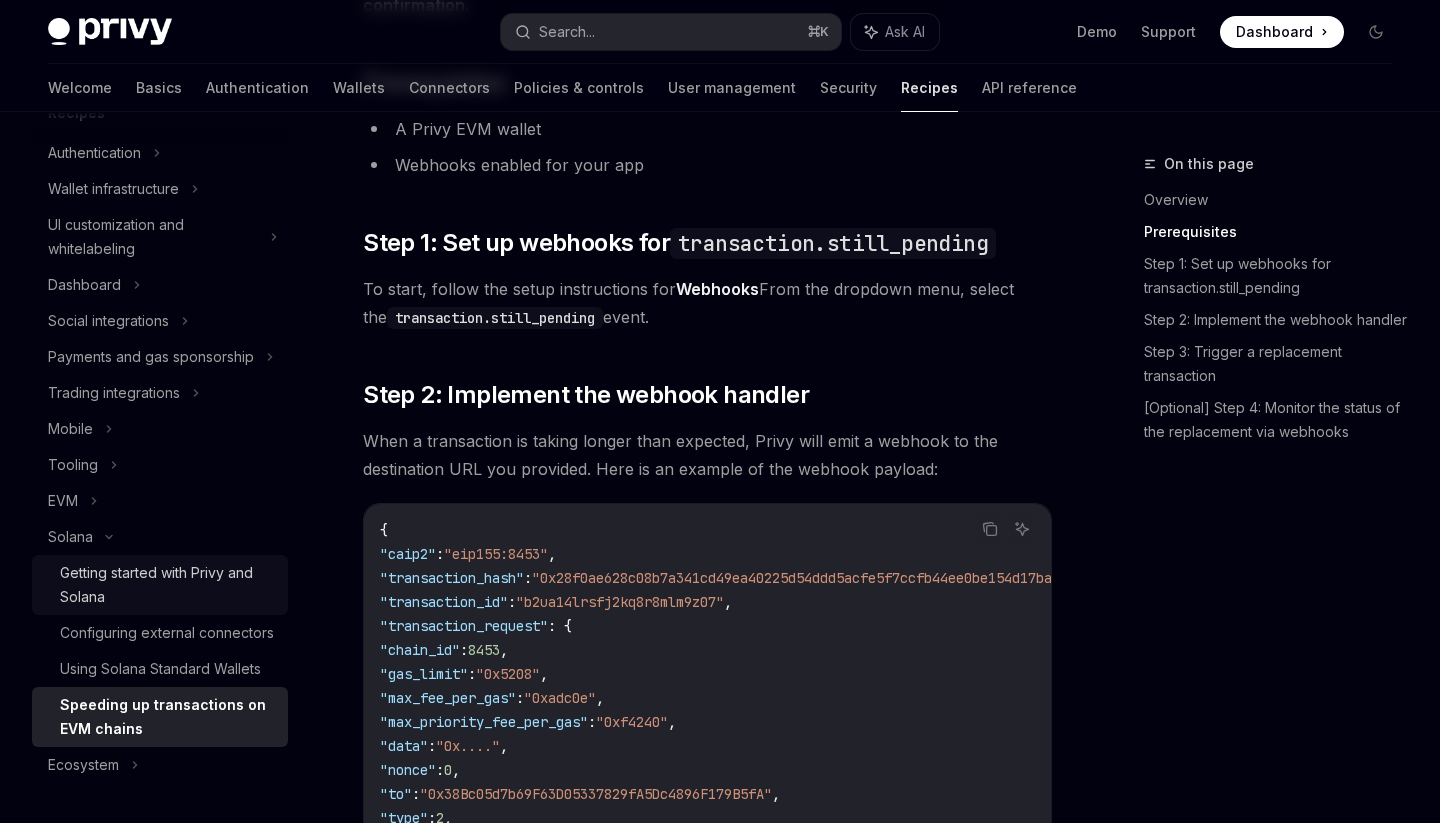 click on "Getting started with Privy and Solana" at bounding box center [168, 585] 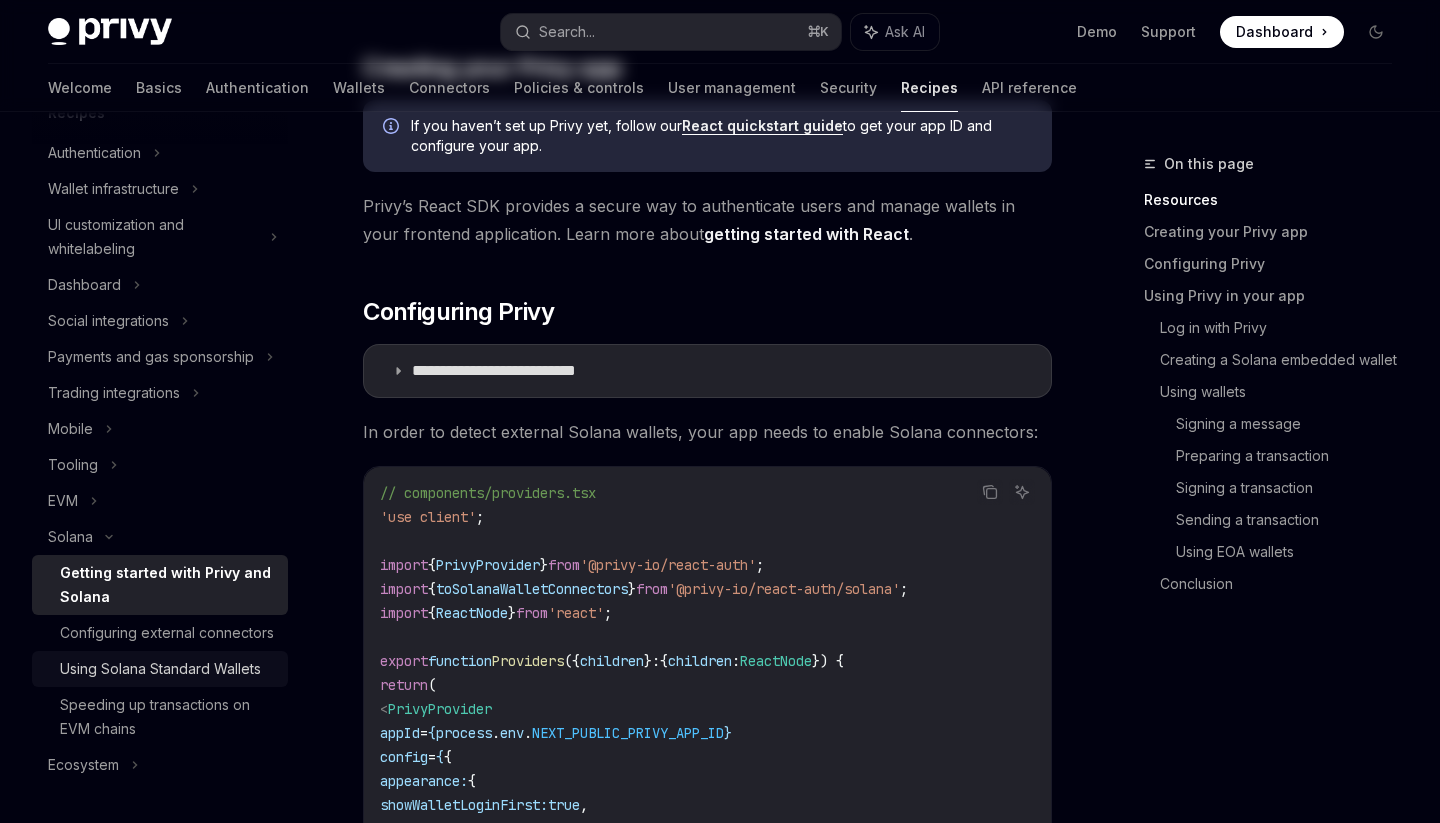 scroll, scrollTop: 0, scrollLeft: 0, axis: both 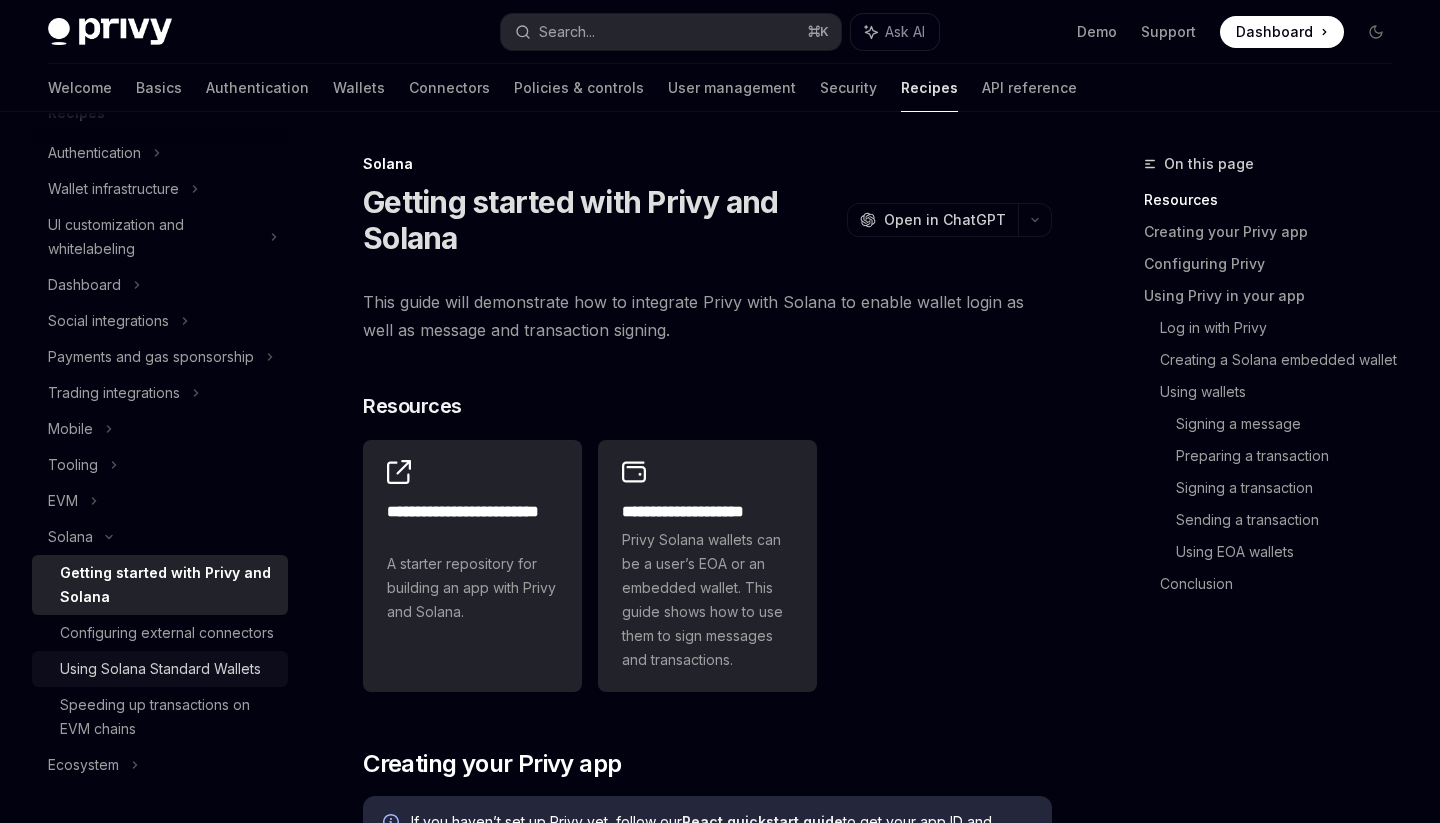 click on "Using Solana Standard Wallets" at bounding box center [160, 669] 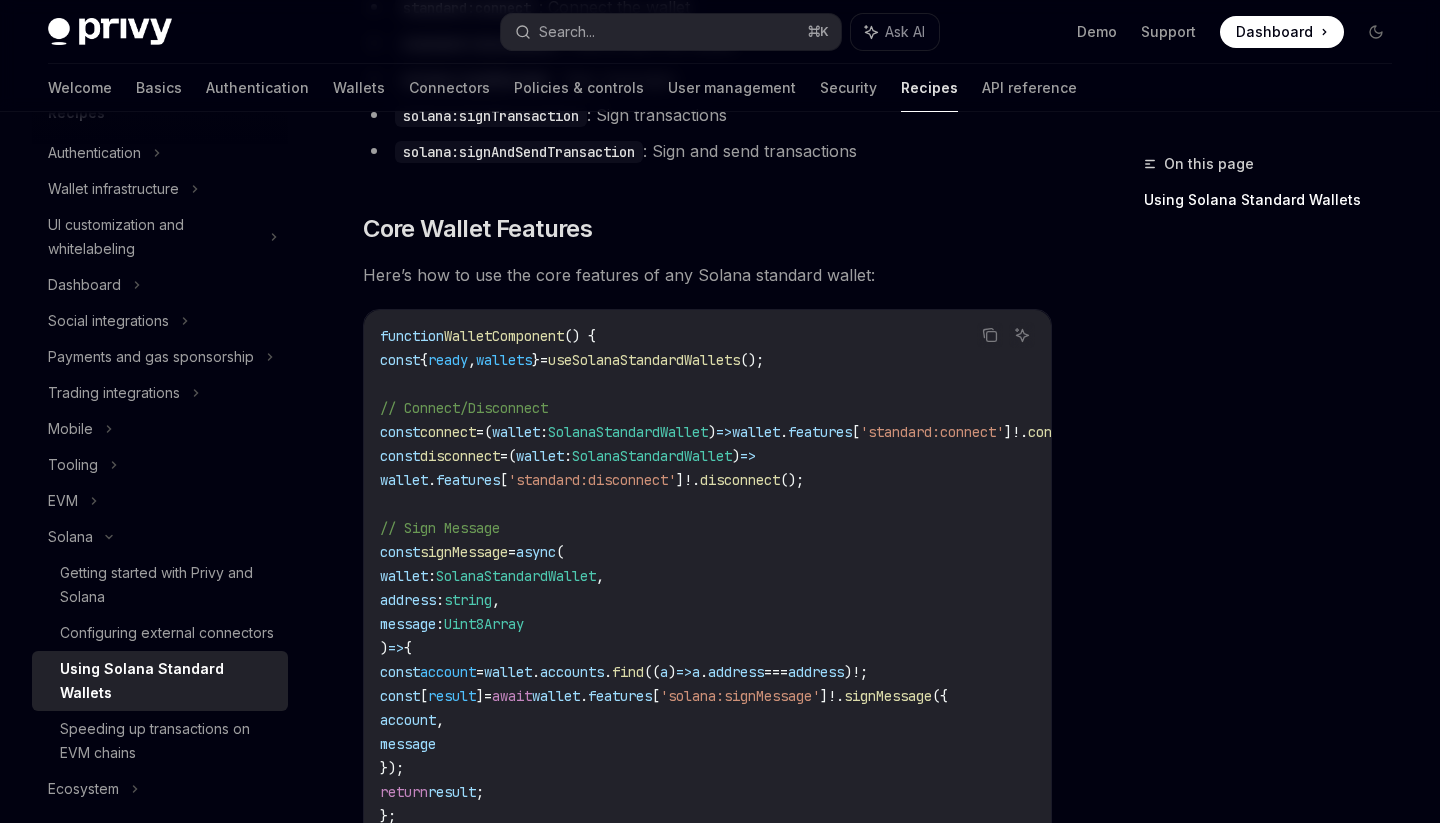 scroll, scrollTop: 885, scrollLeft: 0, axis: vertical 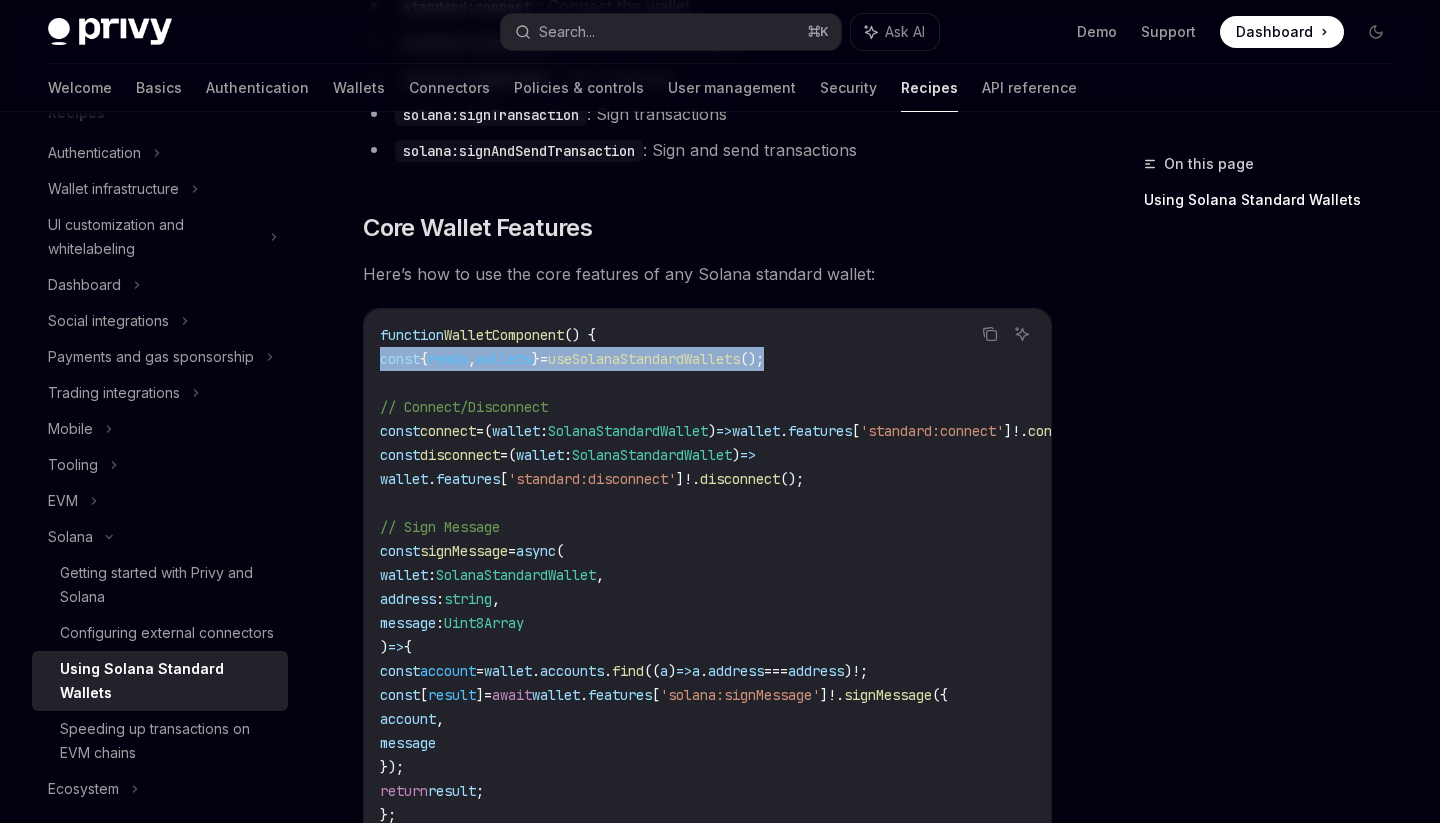 drag, startPoint x: 897, startPoint y: 356, endPoint x: 382, endPoint y: 356, distance: 515 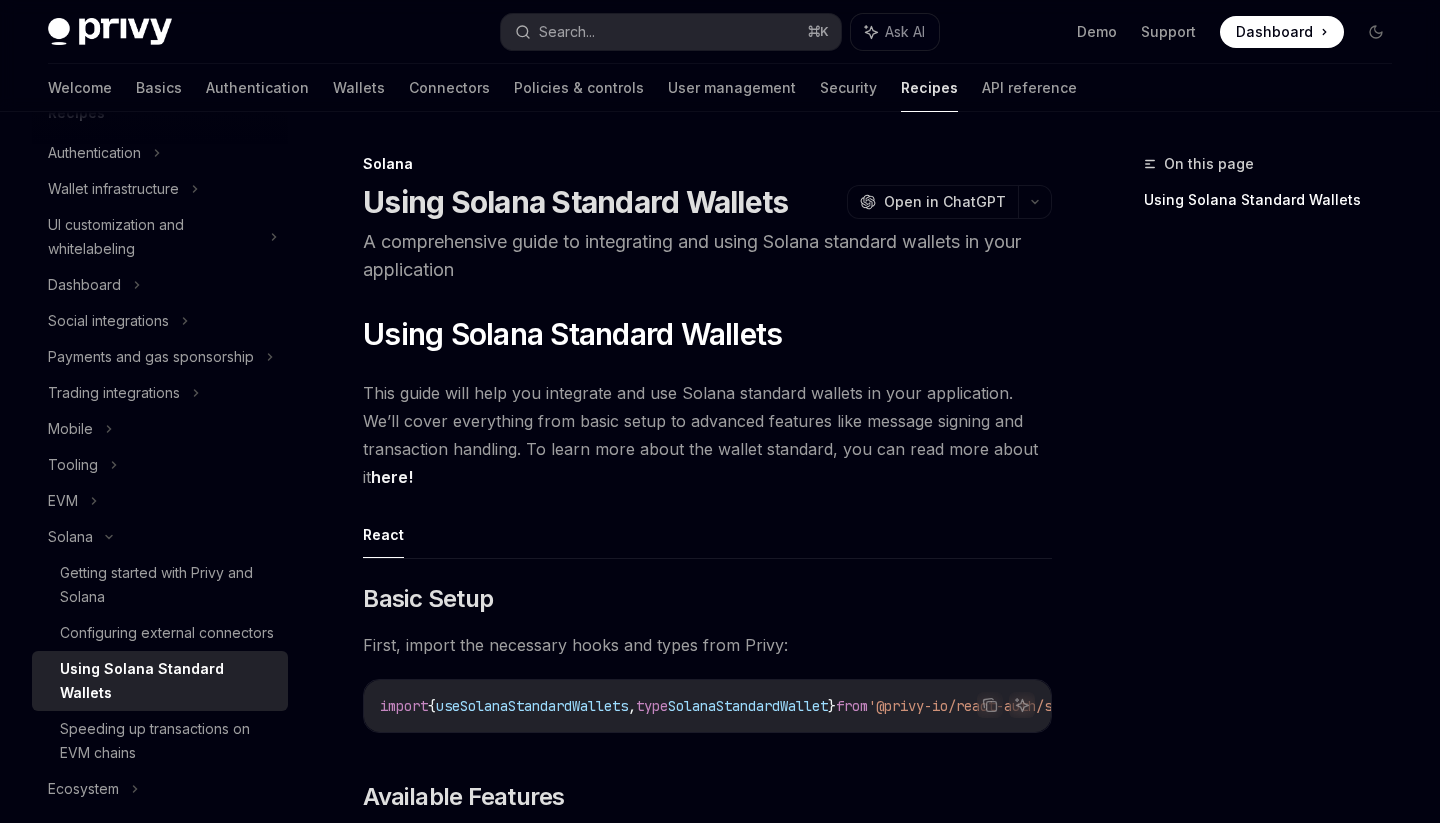 scroll, scrollTop: 2, scrollLeft: 0, axis: vertical 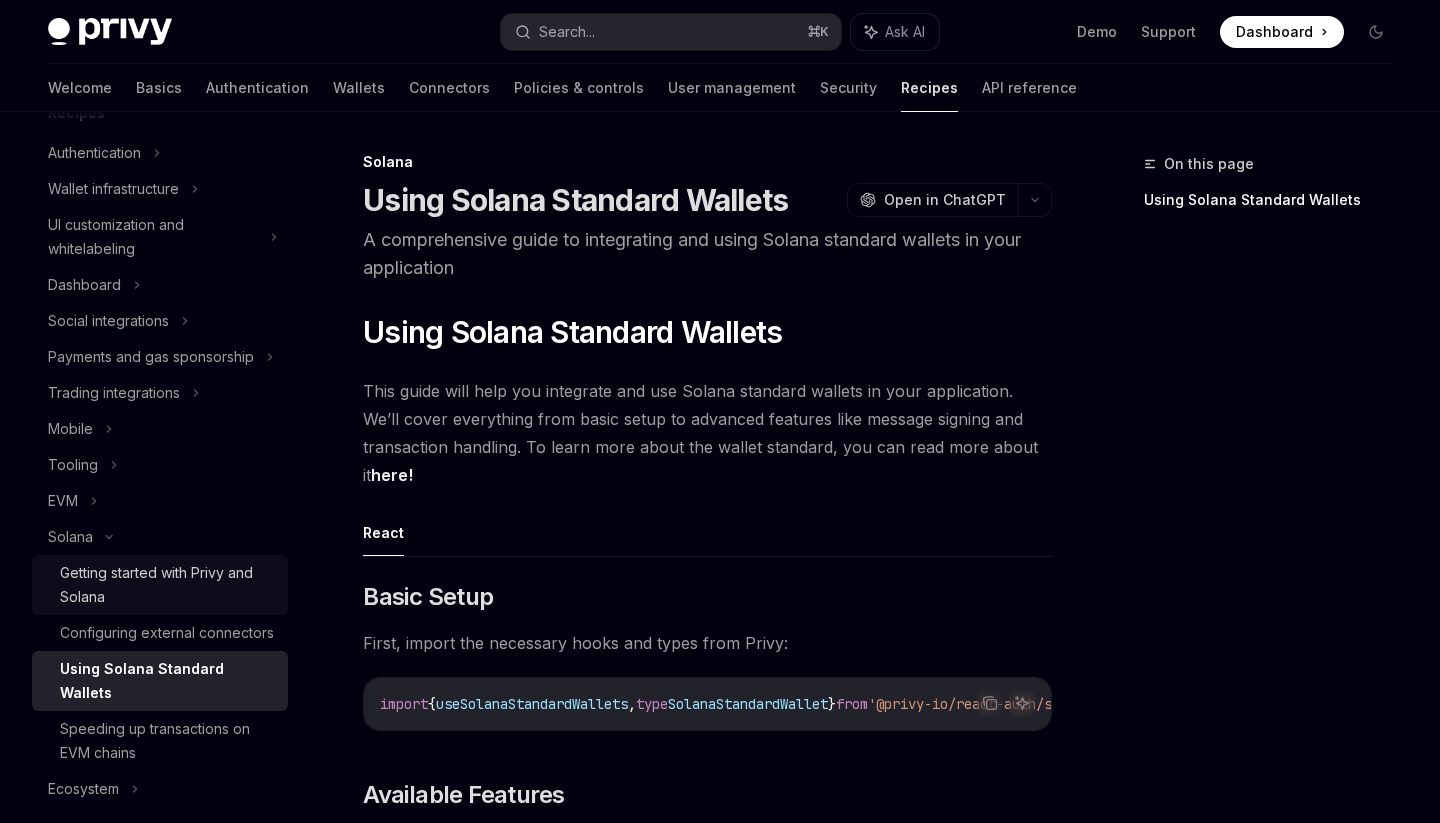 click on "Getting started with Privy and Solana" at bounding box center [168, 585] 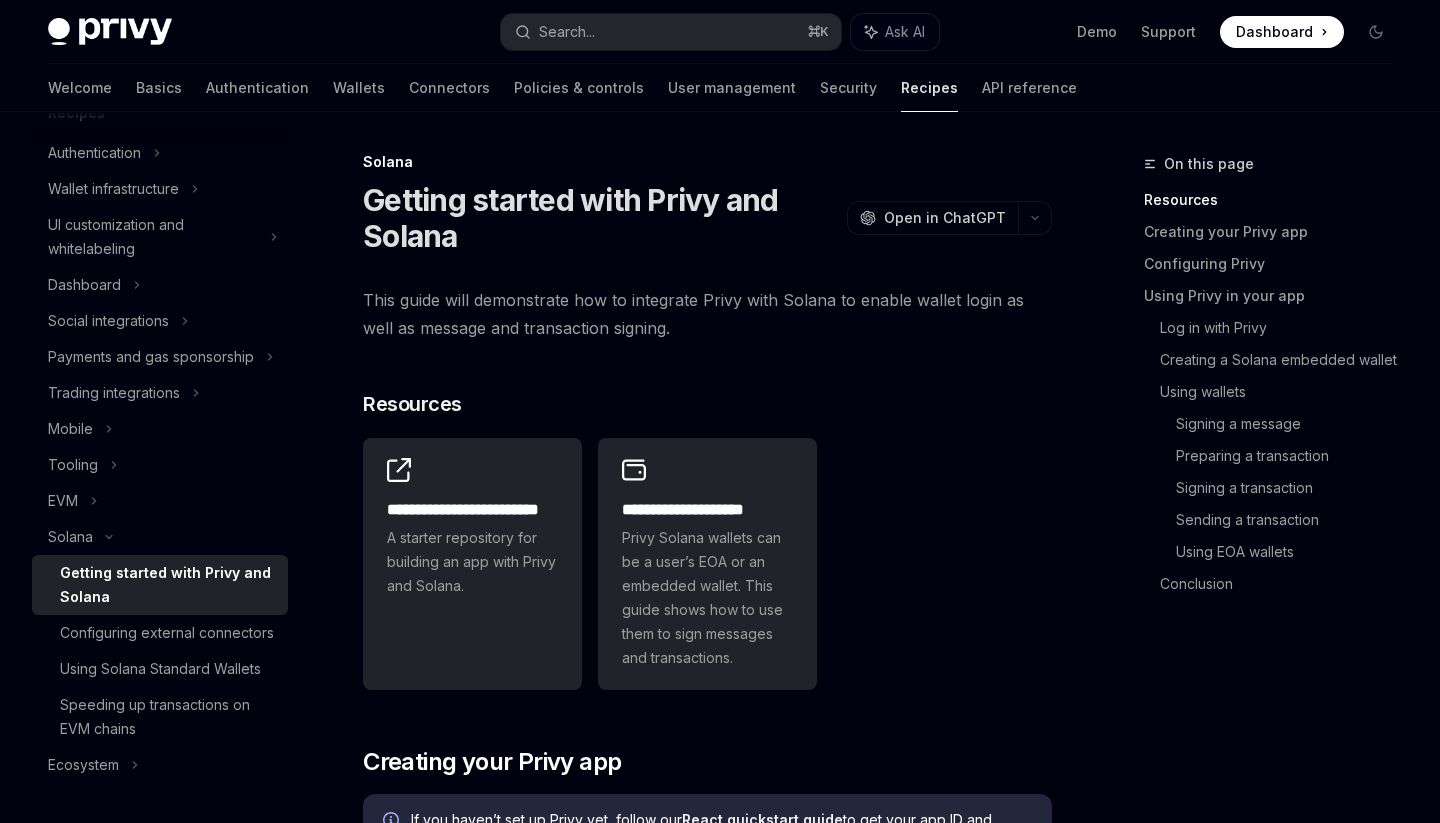 type on "*" 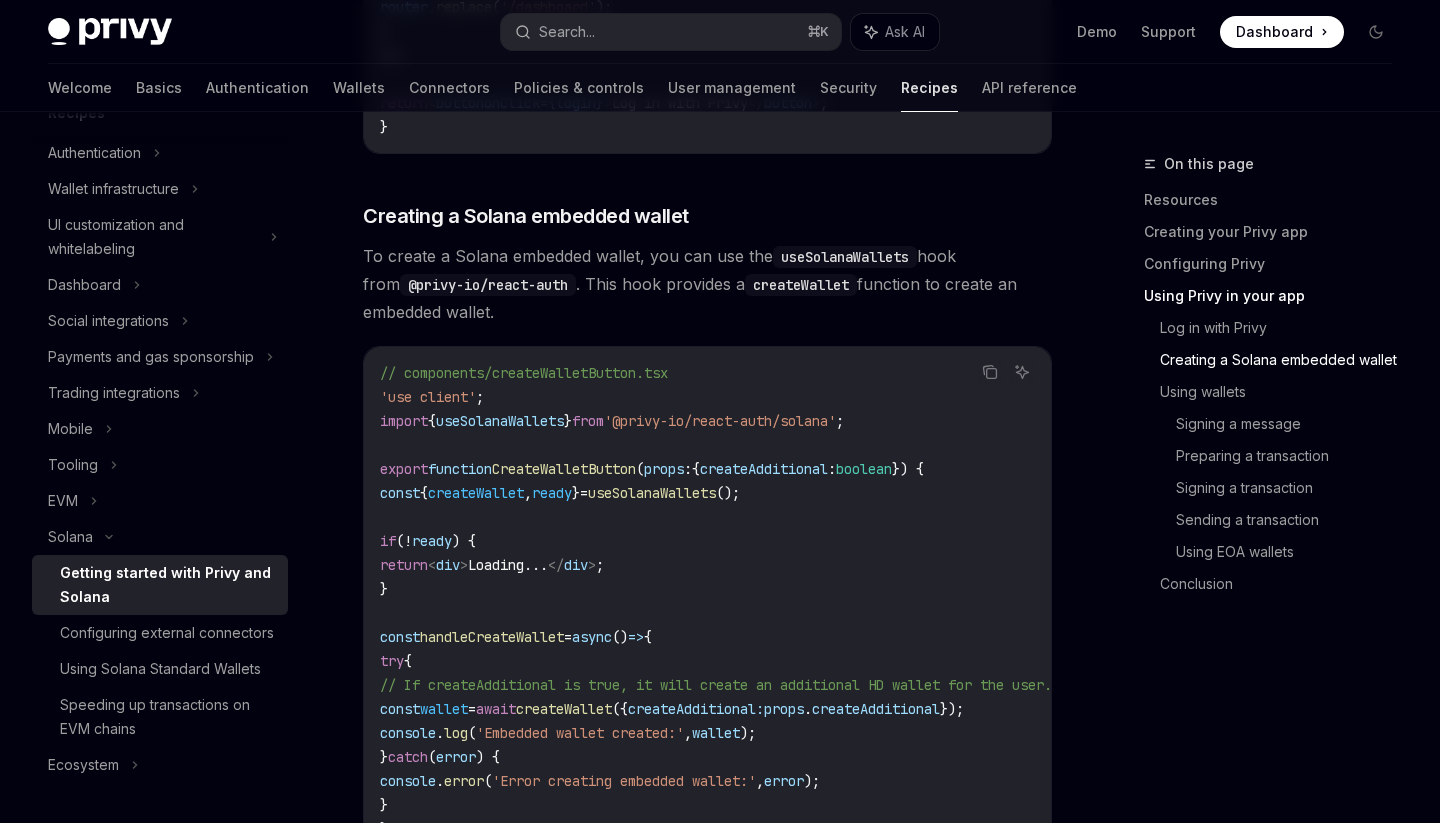 scroll, scrollTop: 2666, scrollLeft: 0, axis: vertical 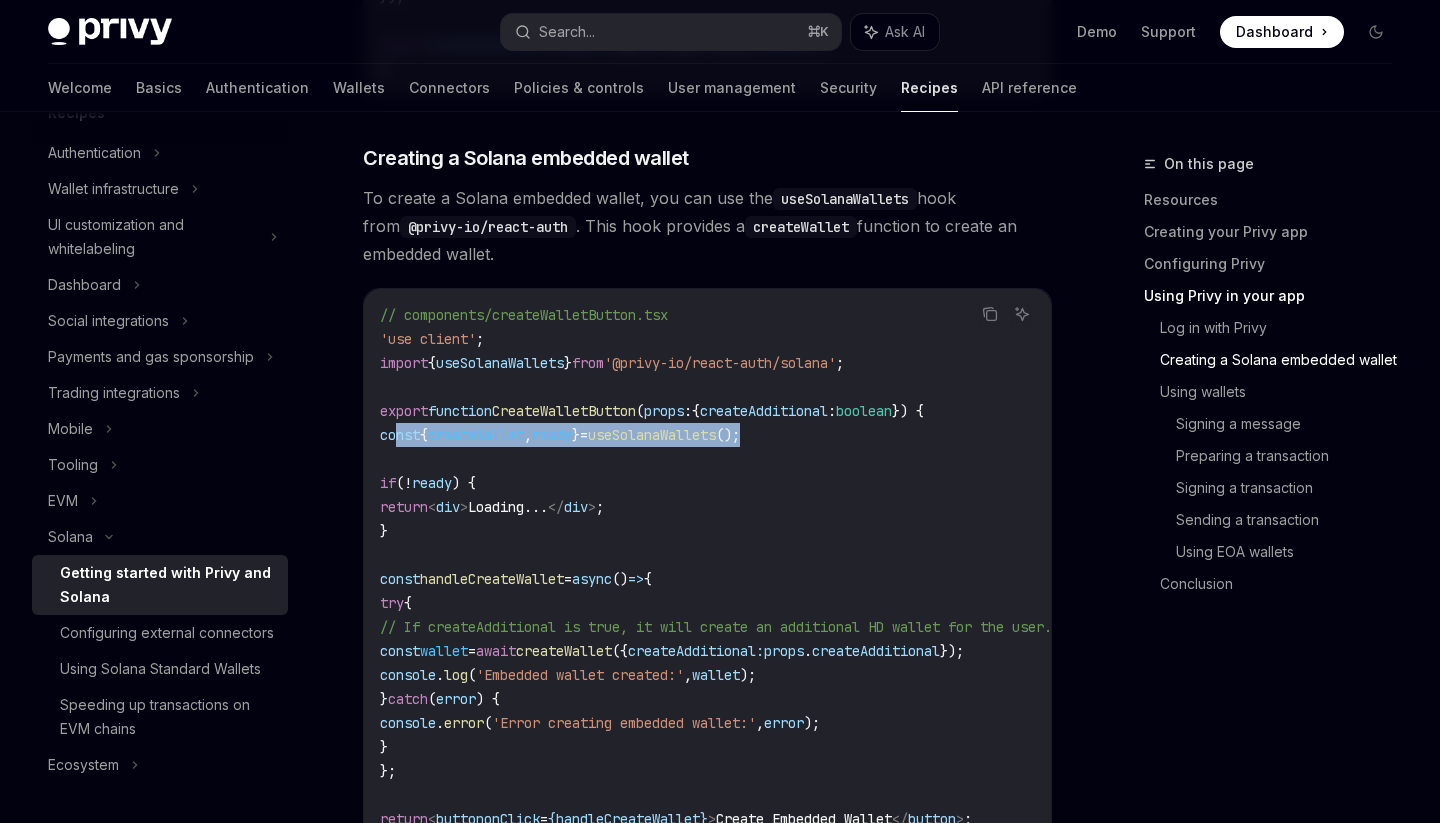 drag, startPoint x: 861, startPoint y: 429, endPoint x: 395, endPoint y: 438, distance: 466.0869 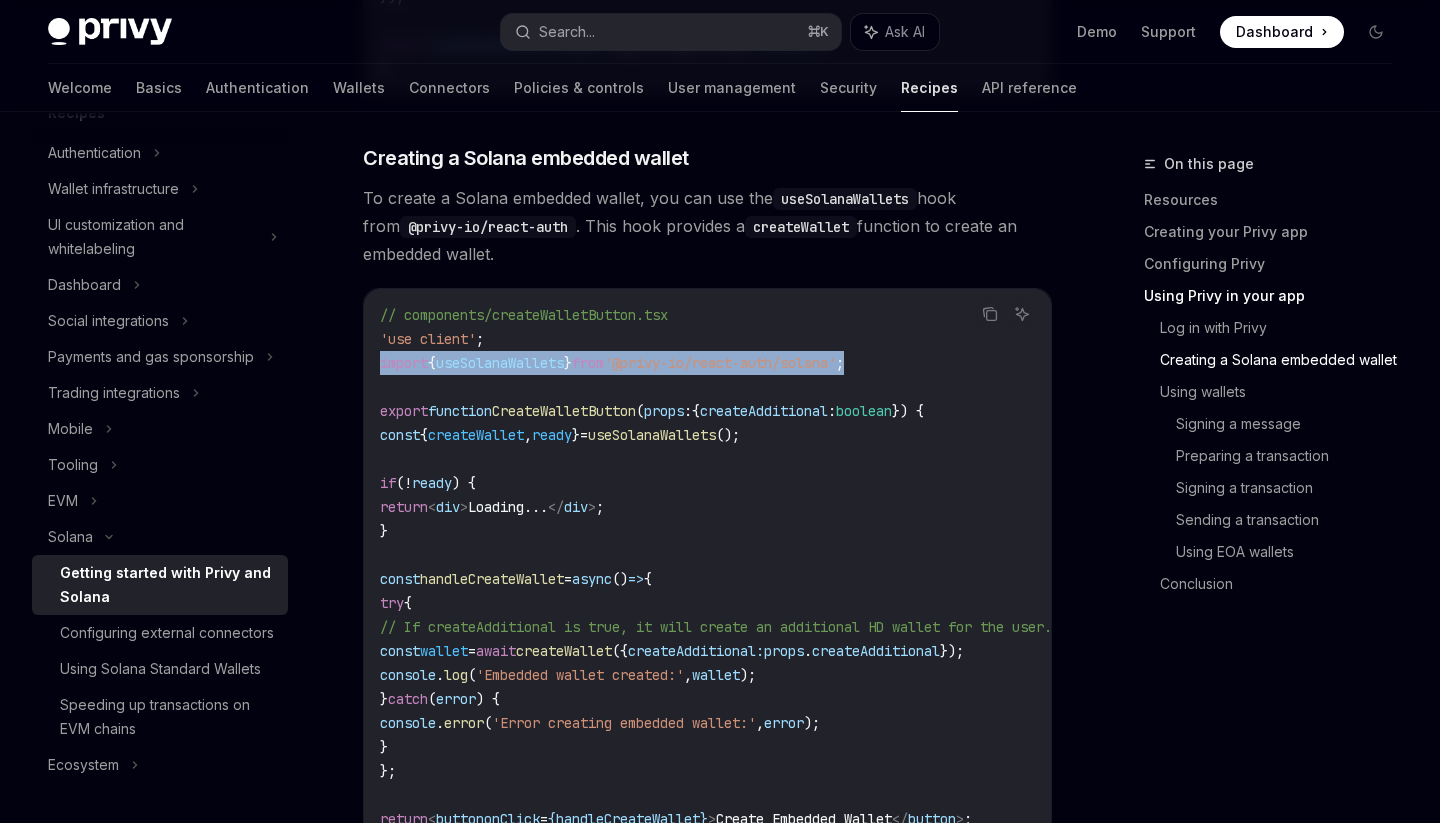 drag, startPoint x: 938, startPoint y: 356, endPoint x: 360, endPoint y: 364, distance: 578.05536 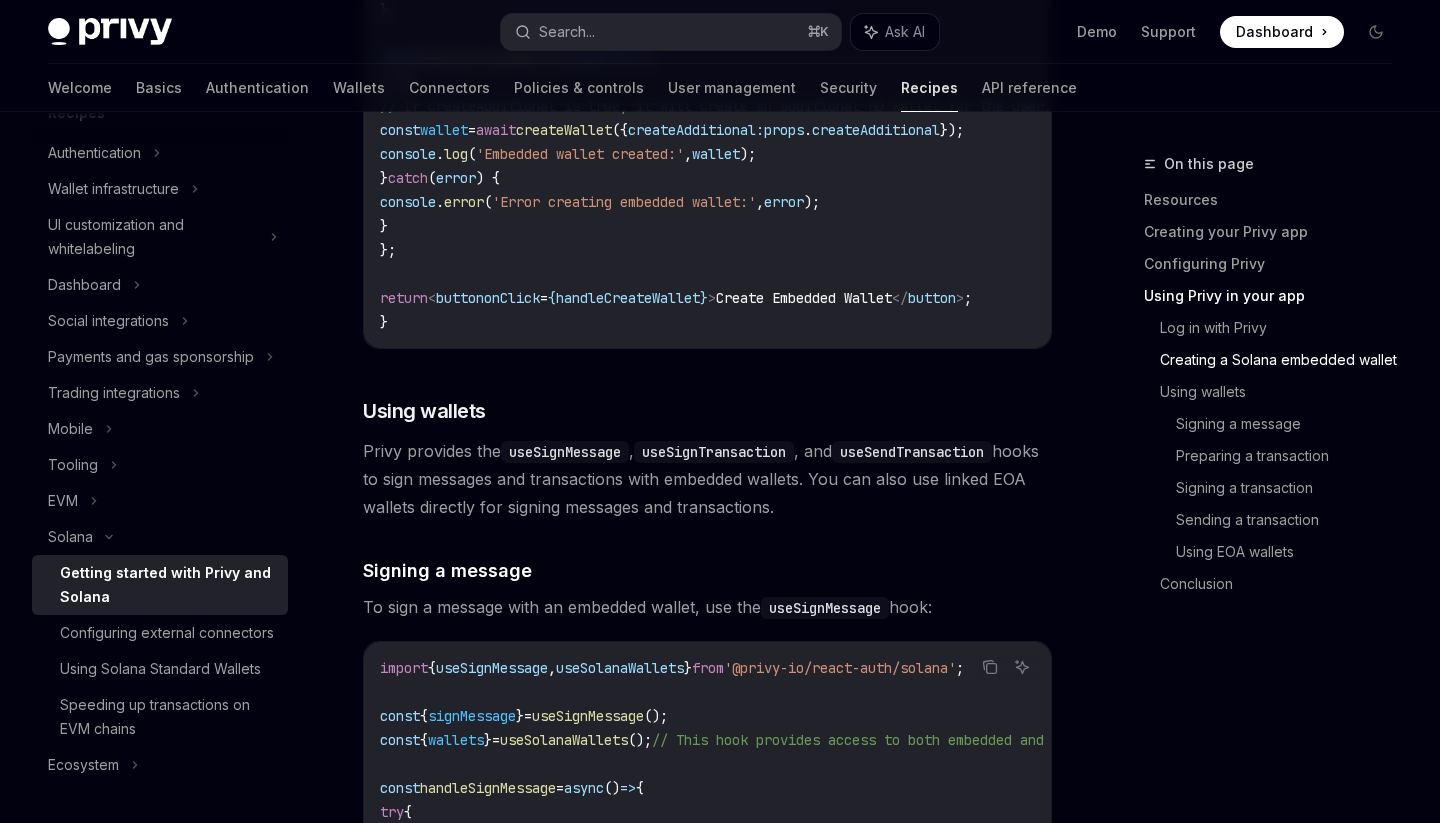 scroll, scrollTop: 3188, scrollLeft: 1, axis: both 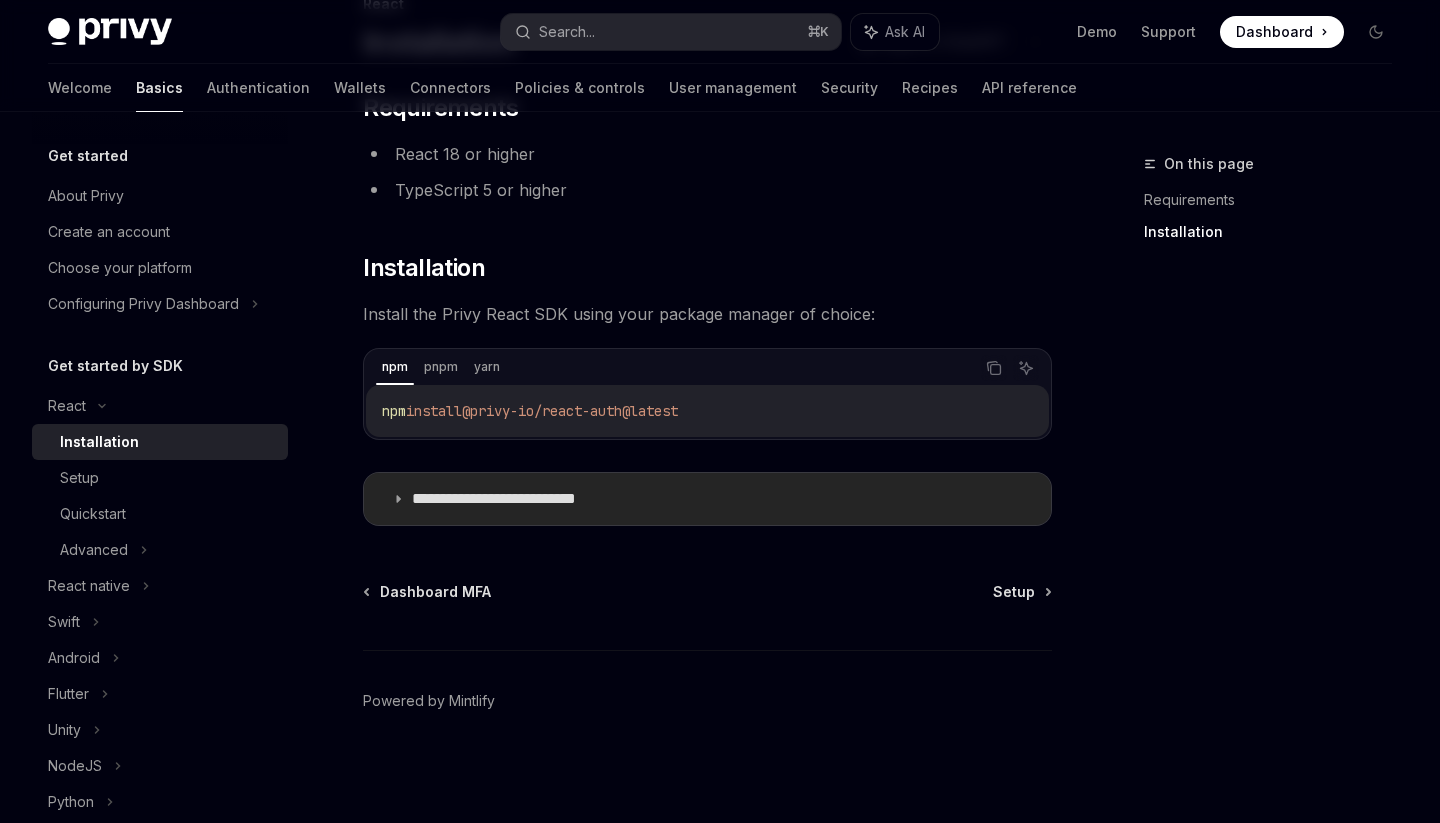 click on "**********" at bounding box center (707, 499) 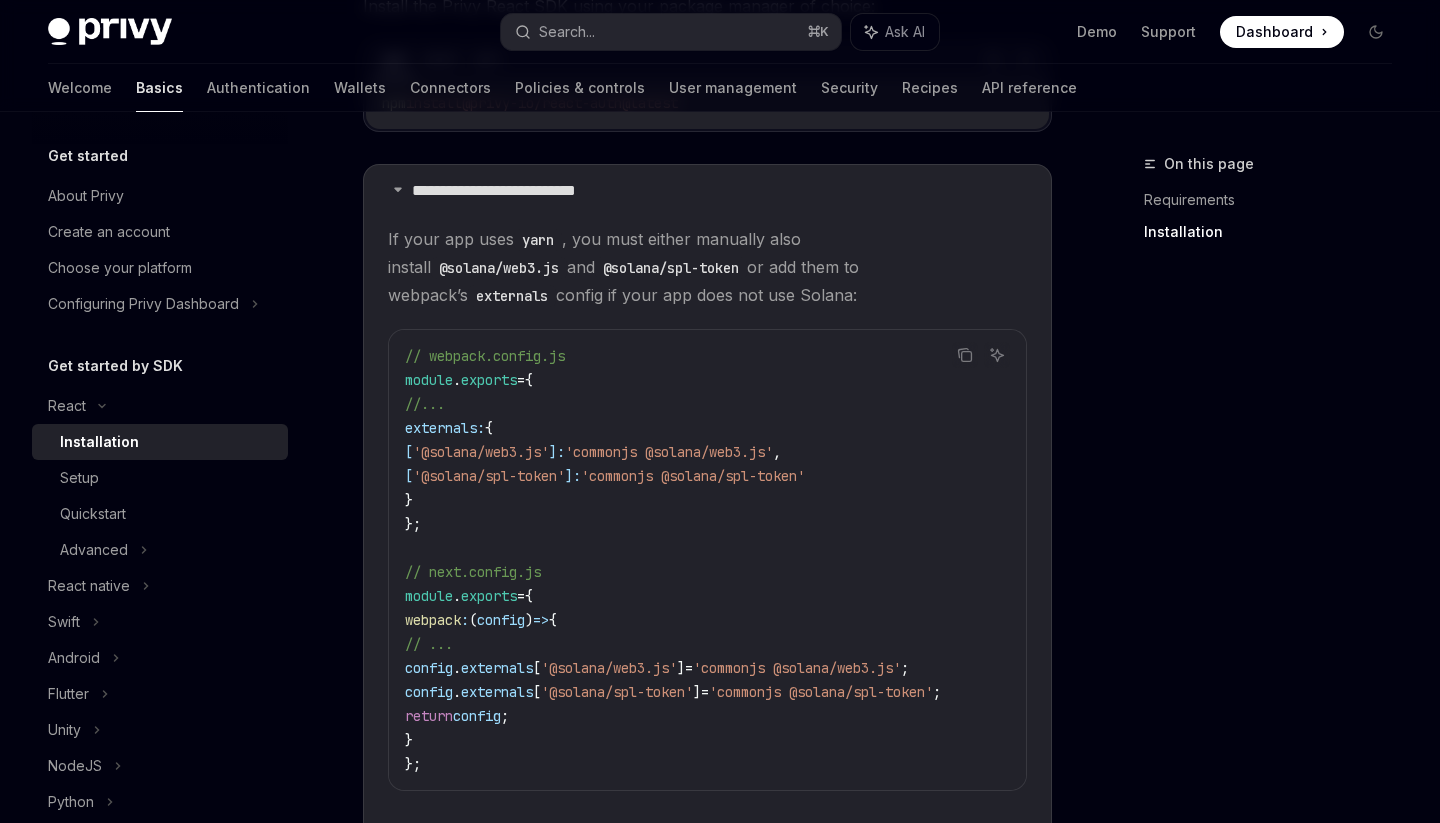 scroll, scrollTop: 467, scrollLeft: 0, axis: vertical 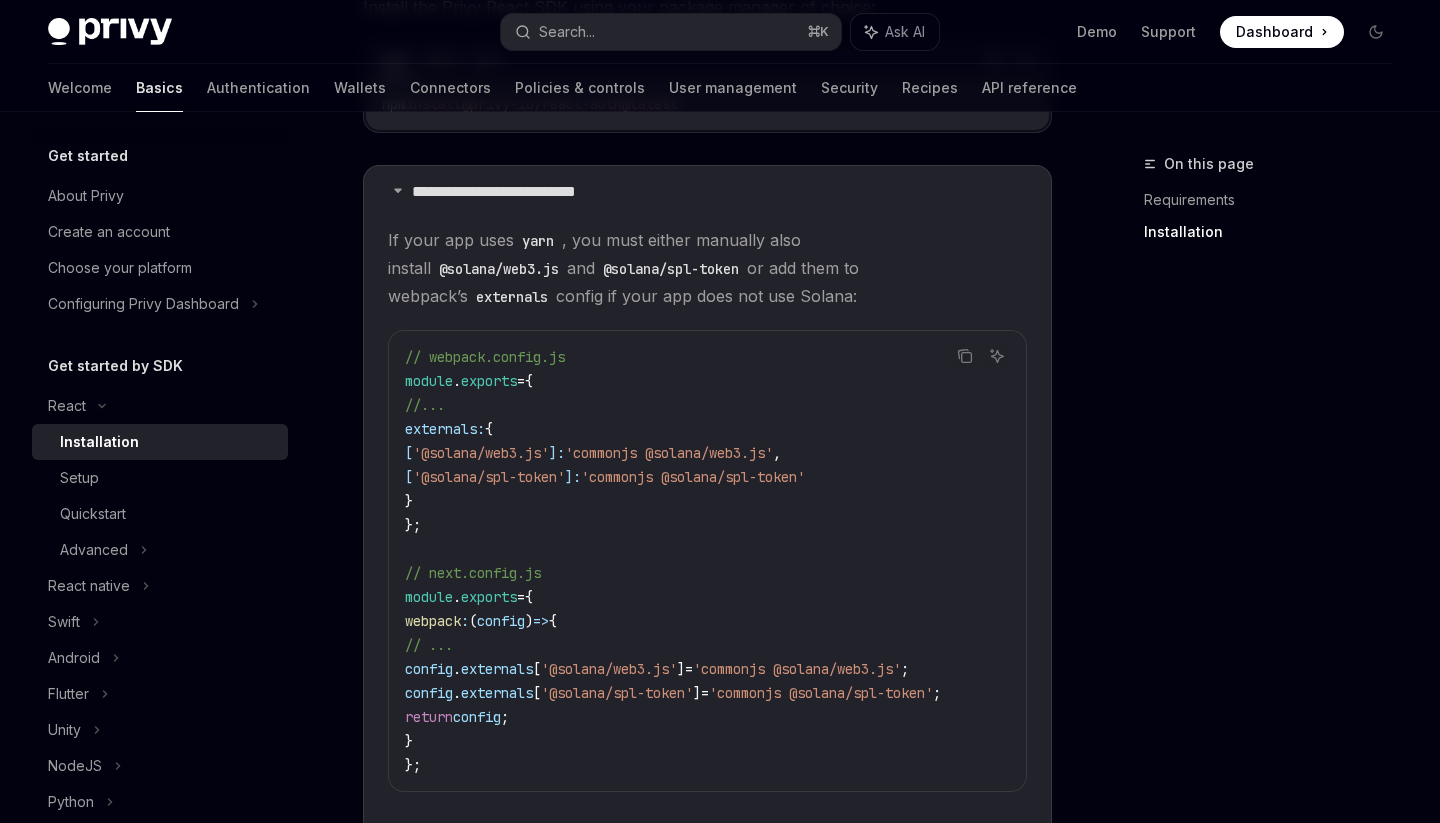 drag, startPoint x: 861, startPoint y: 239, endPoint x: 981, endPoint y: 240, distance: 120.004166 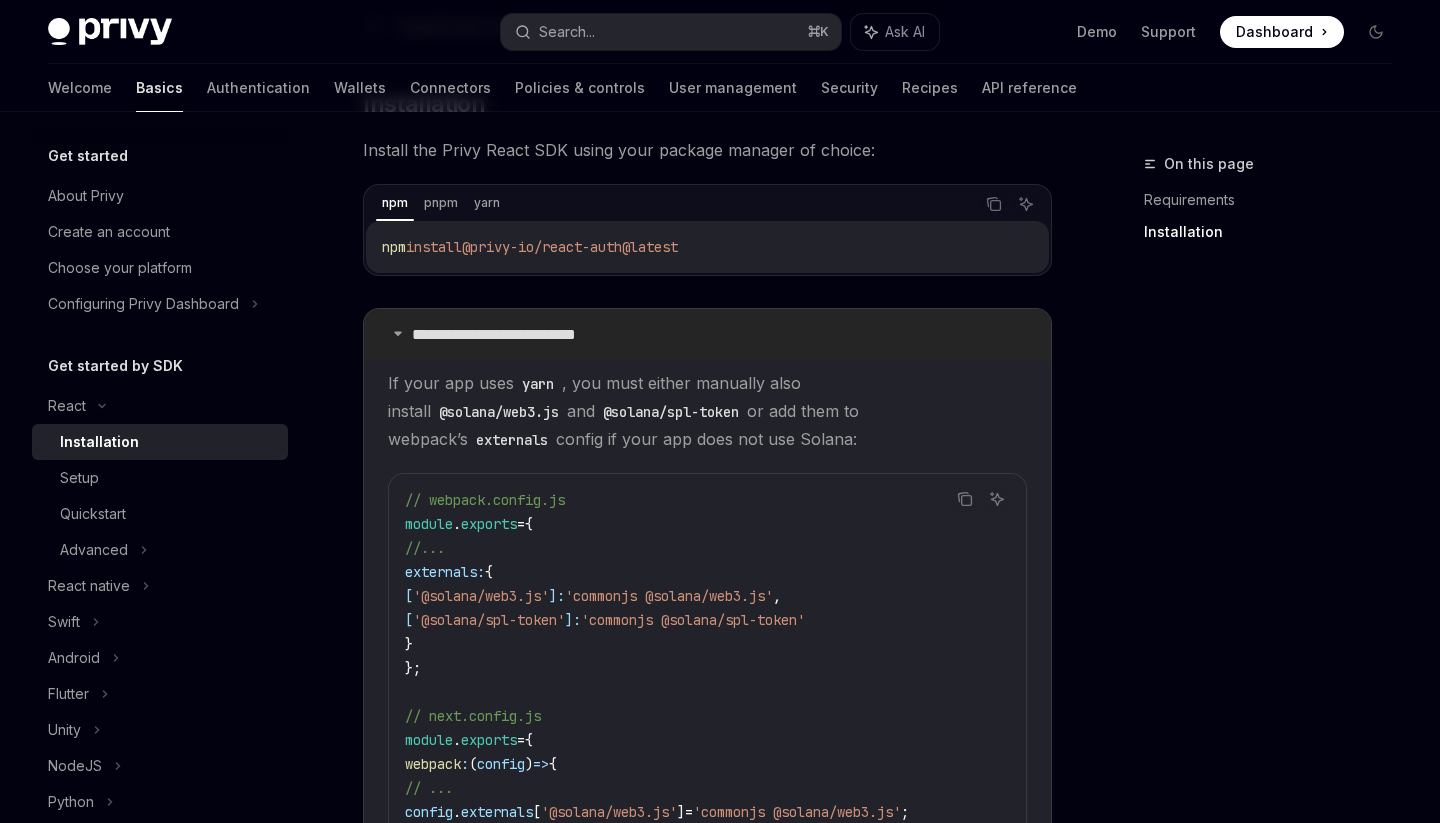 scroll, scrollTop: 354, scrollLeft: 0, axis: vertical 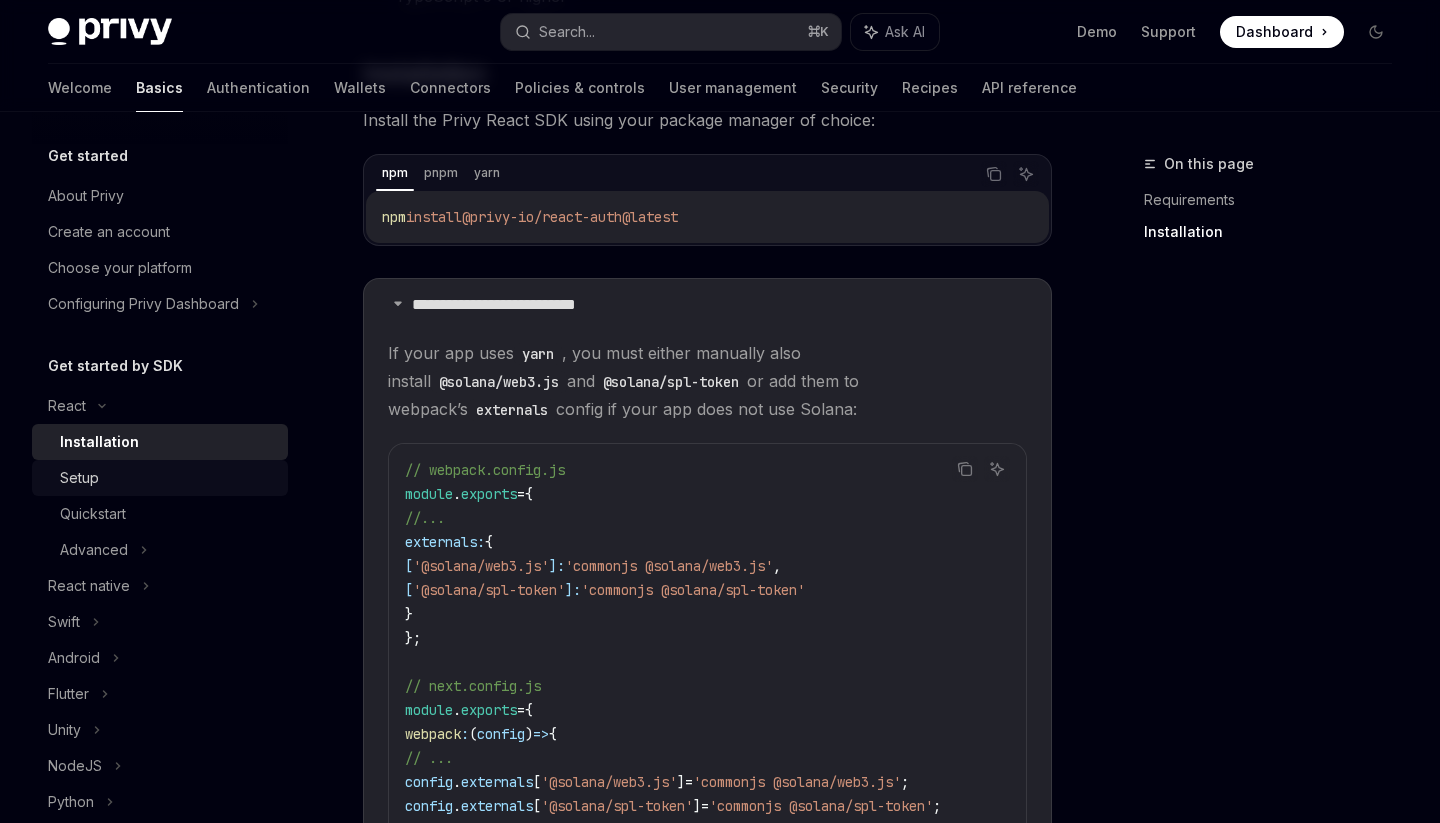 click on "Setup" at bounding box center [79, 478] 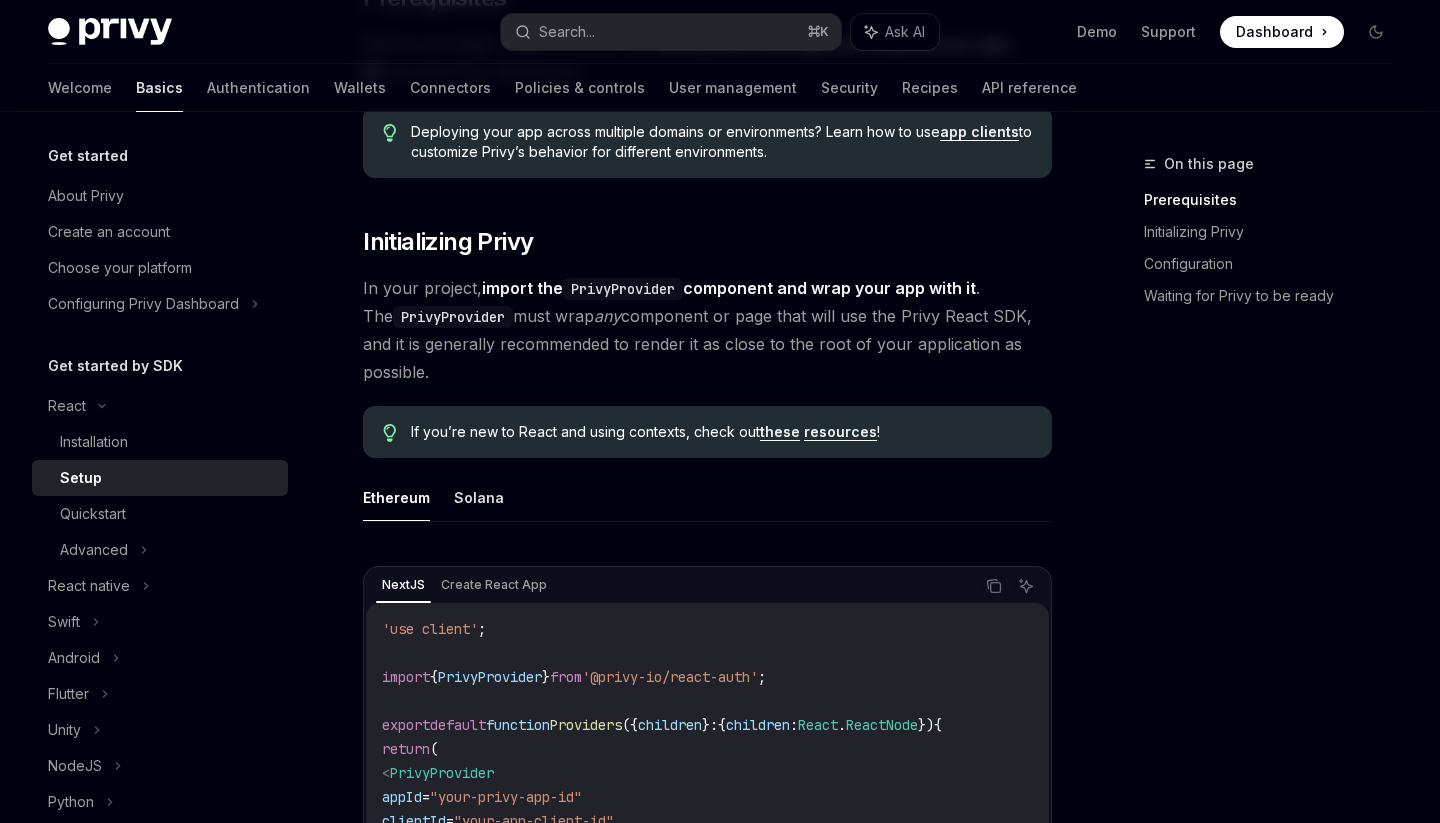 scroll, scrollTop: 268, scrollLeft: 0, axis: vertical 